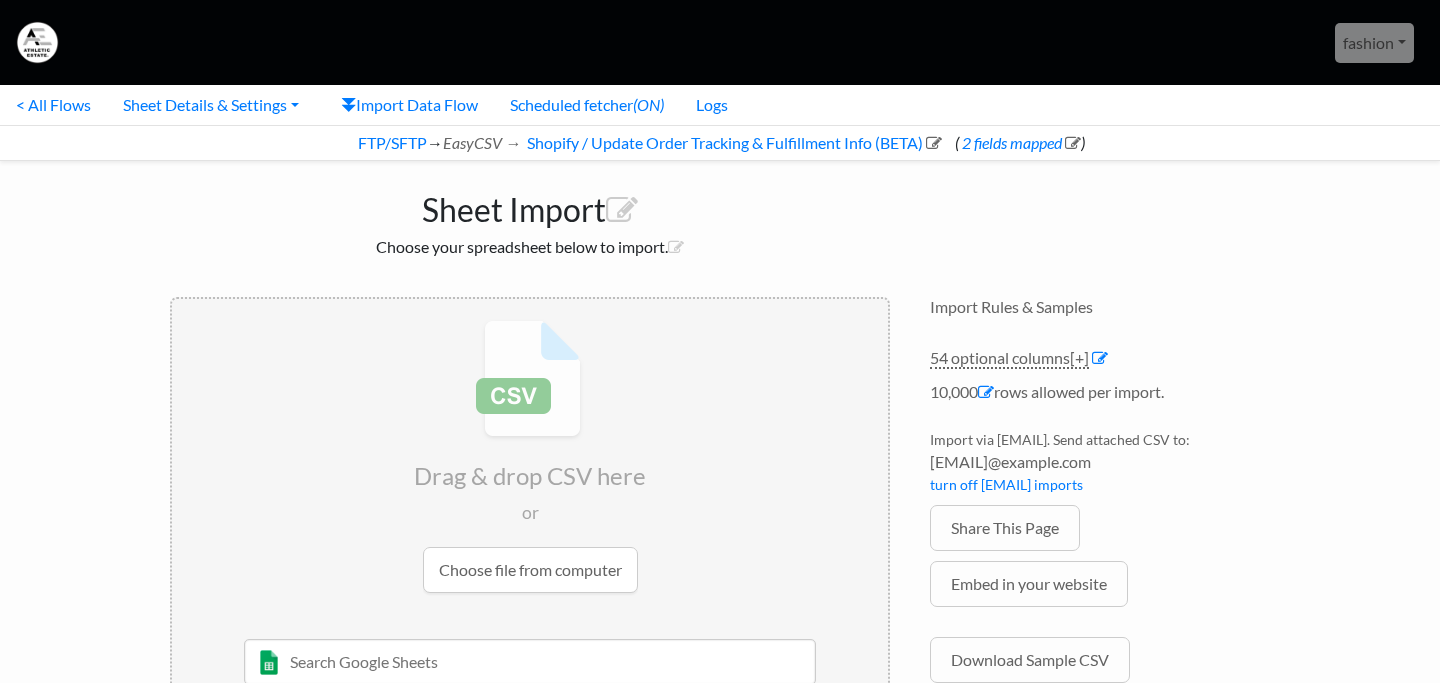 scroll, scrollTop: 0, scrollLeft: 0, axis: both 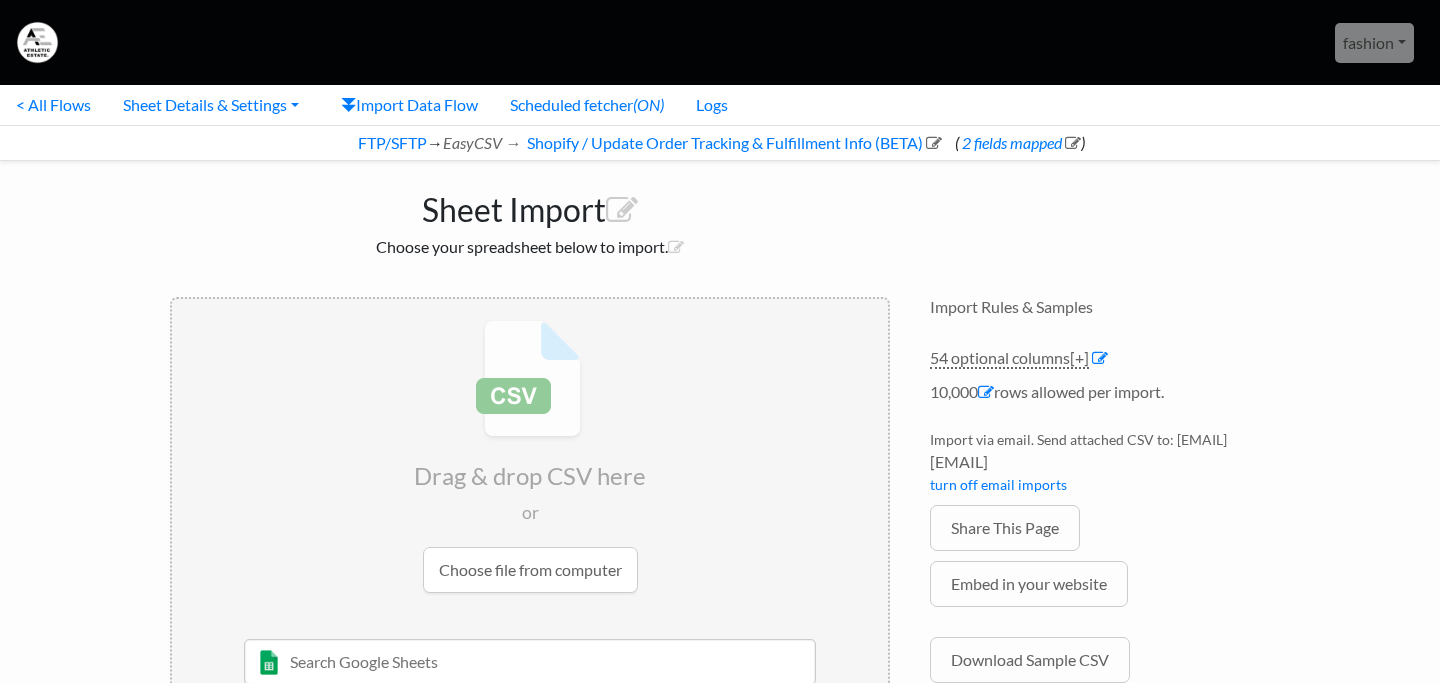click on "Sheet Import" at bounding box center [530, 205] 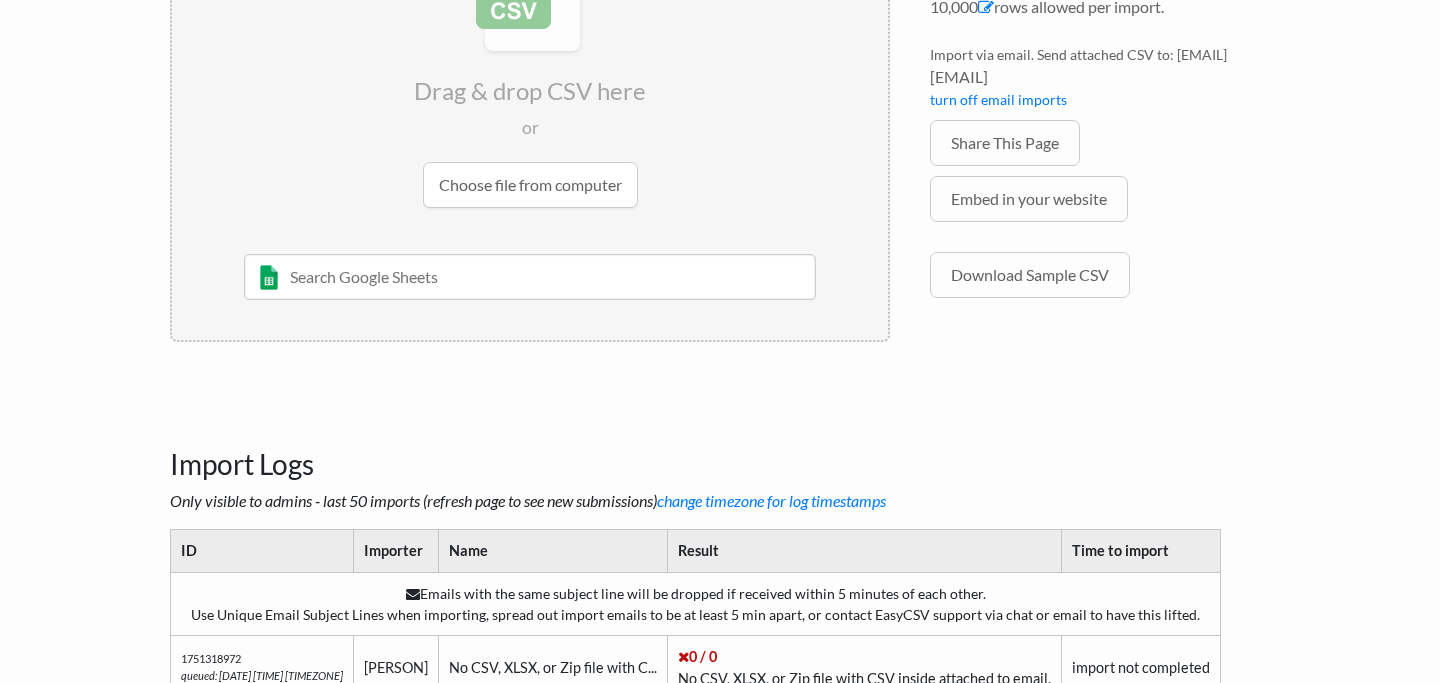 scroll, scrollTop: 0, scrollLeft: 0, axis: both 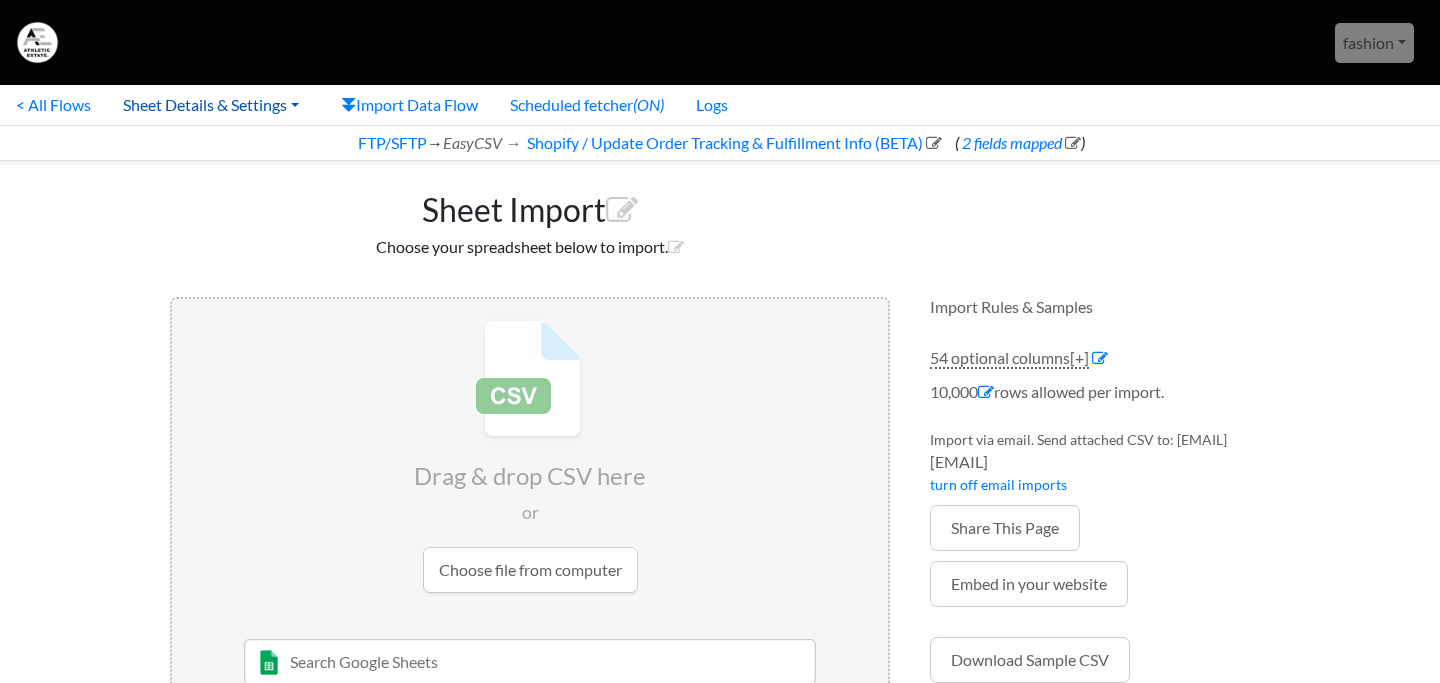 click on "Sheet Details & Settings" at bounding box center [211, 105] 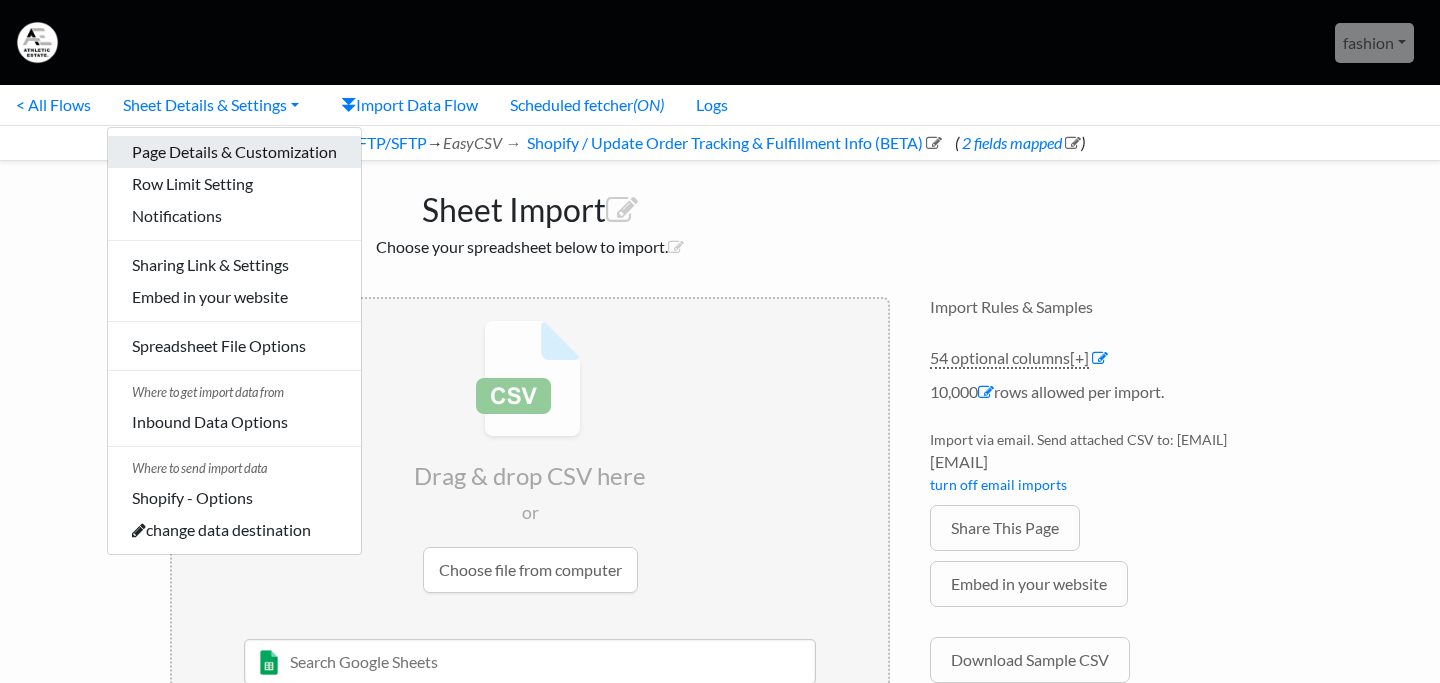 click on "Page Details & Customization" at bounding box center (234, 152) 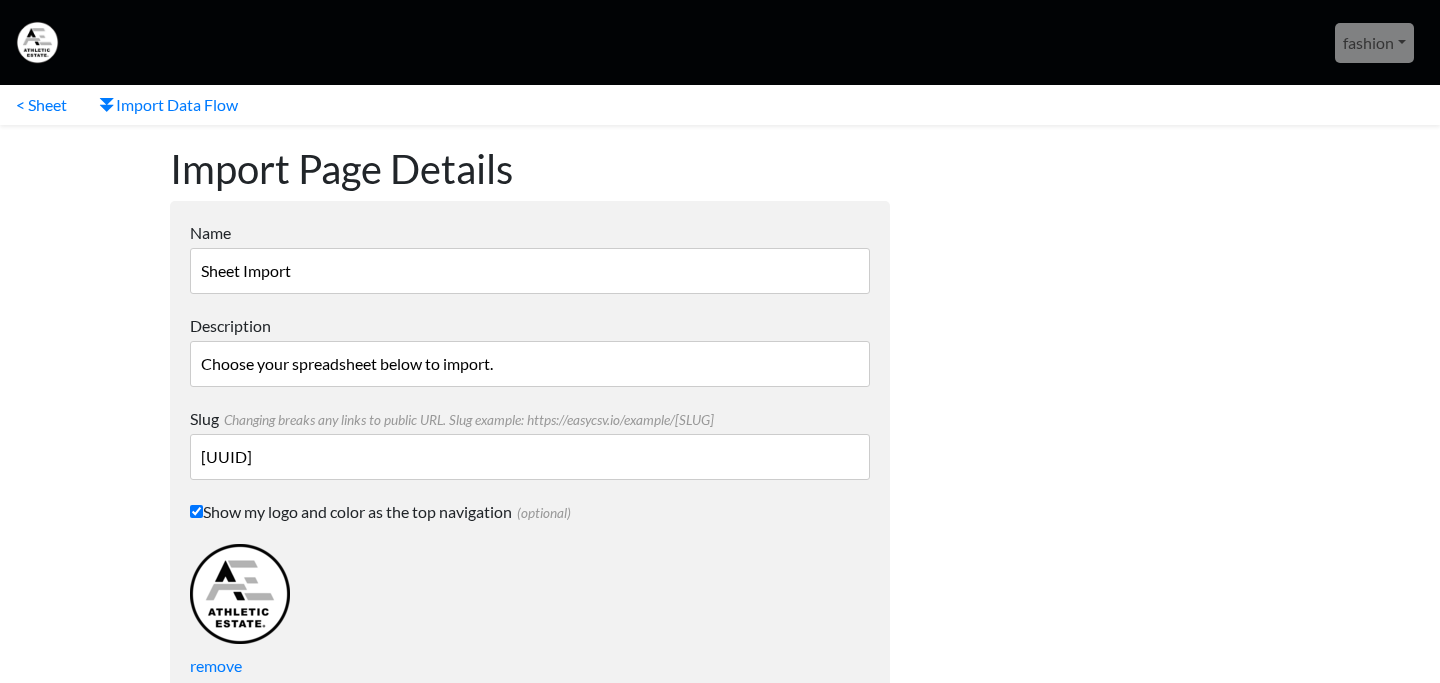 scroll, scrollTop: 0, scrollLeft: 0, axis: both 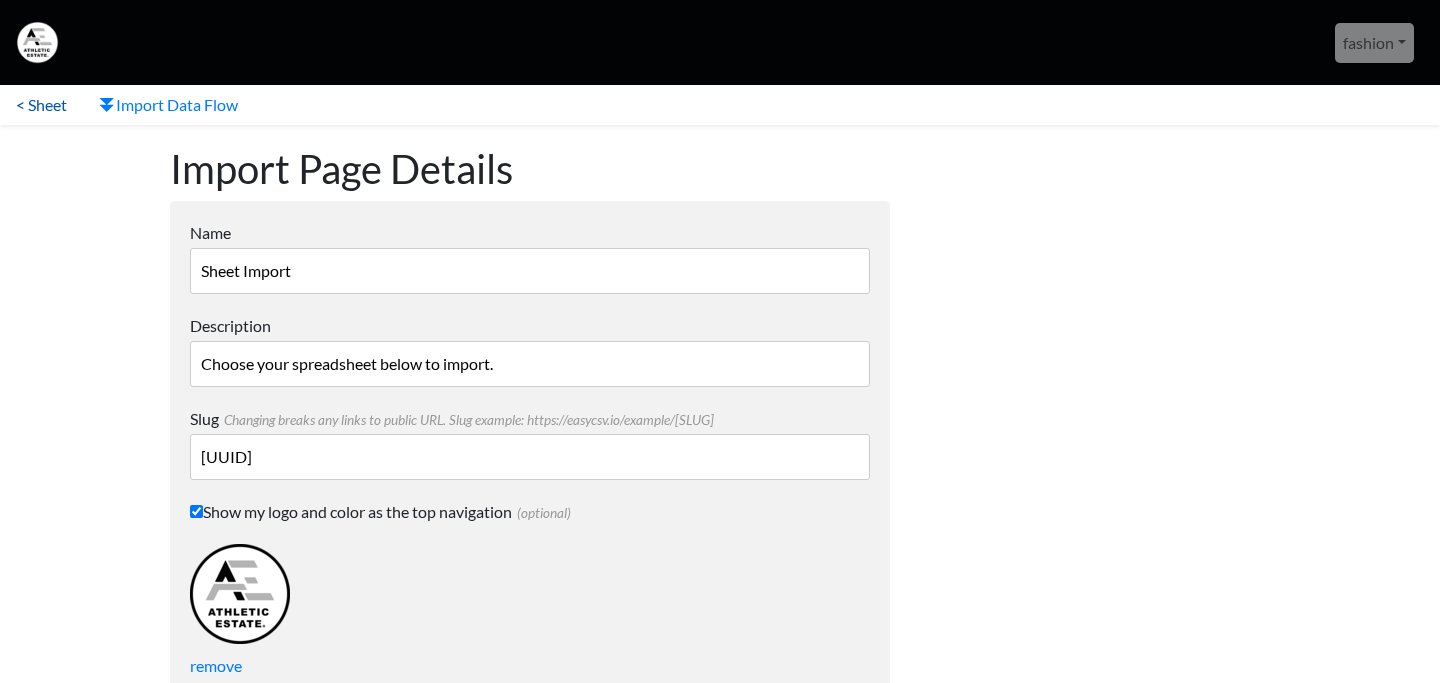 click on "< Sheet" at bounding box center (41, 105) 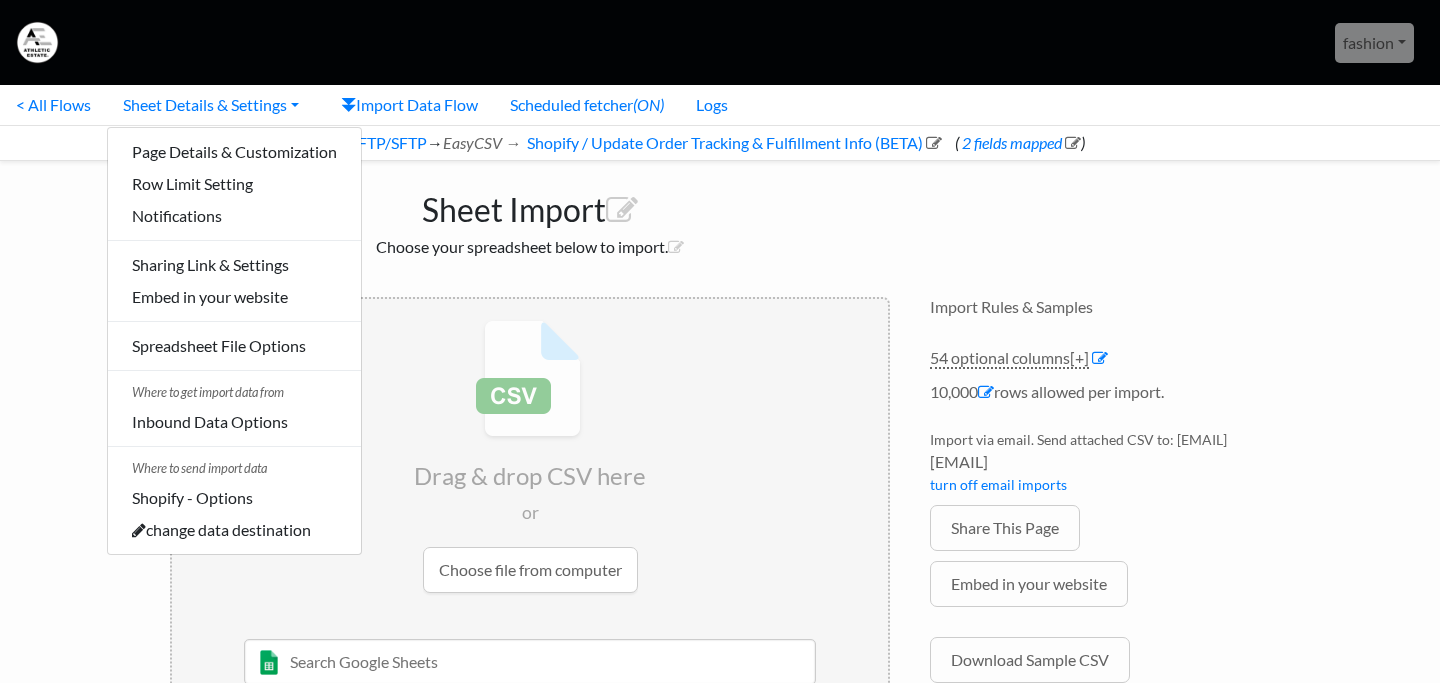 scroll, scrollTop: 0, scrollLeft: 0, axis: both 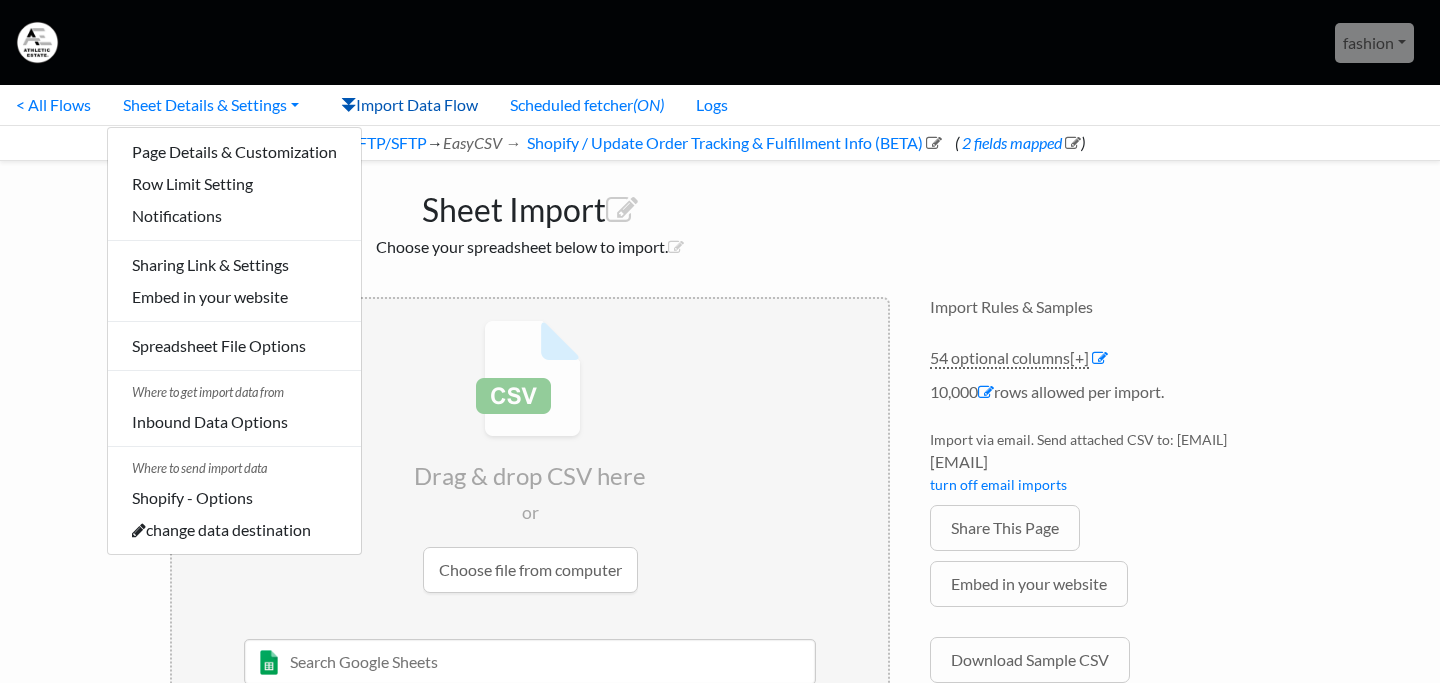 click on "Import Data Flow" at bounding box center [409, 105] 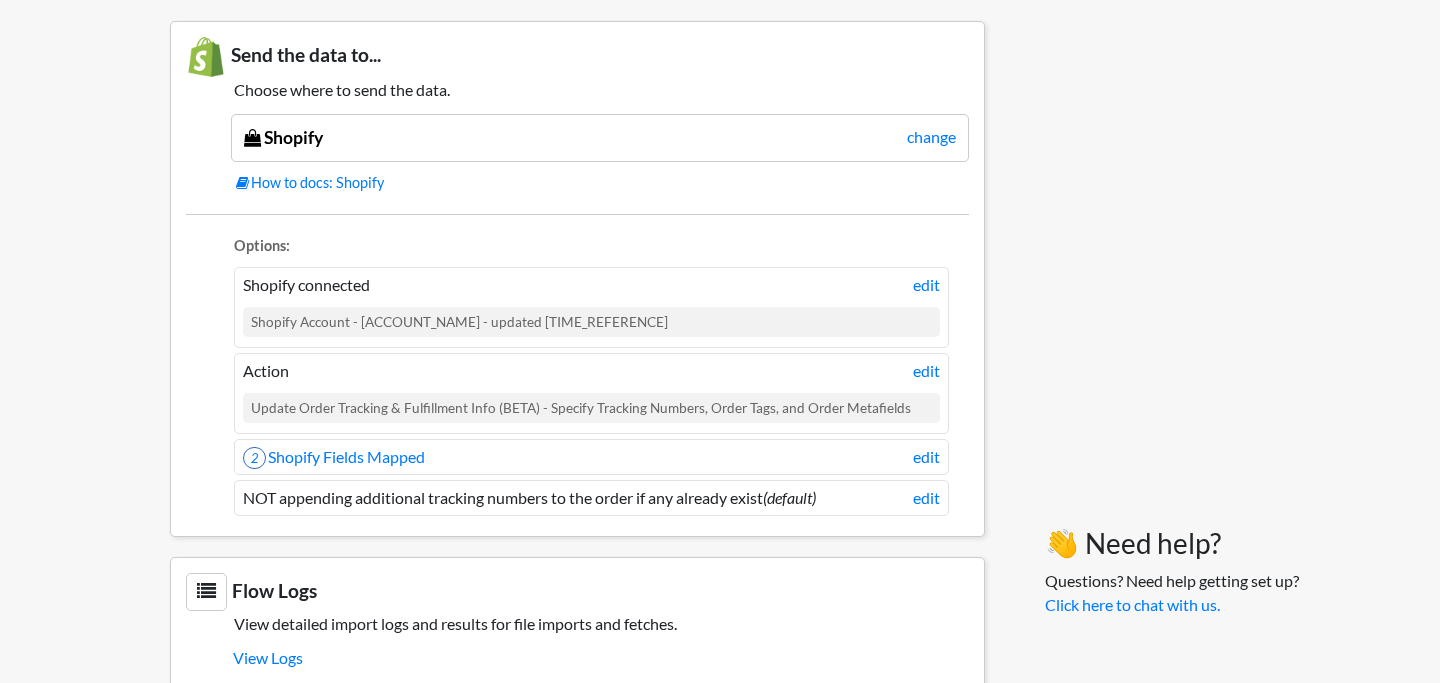 scroll, scrollTop: 1516, scrollLeft: 0, axis: vertical 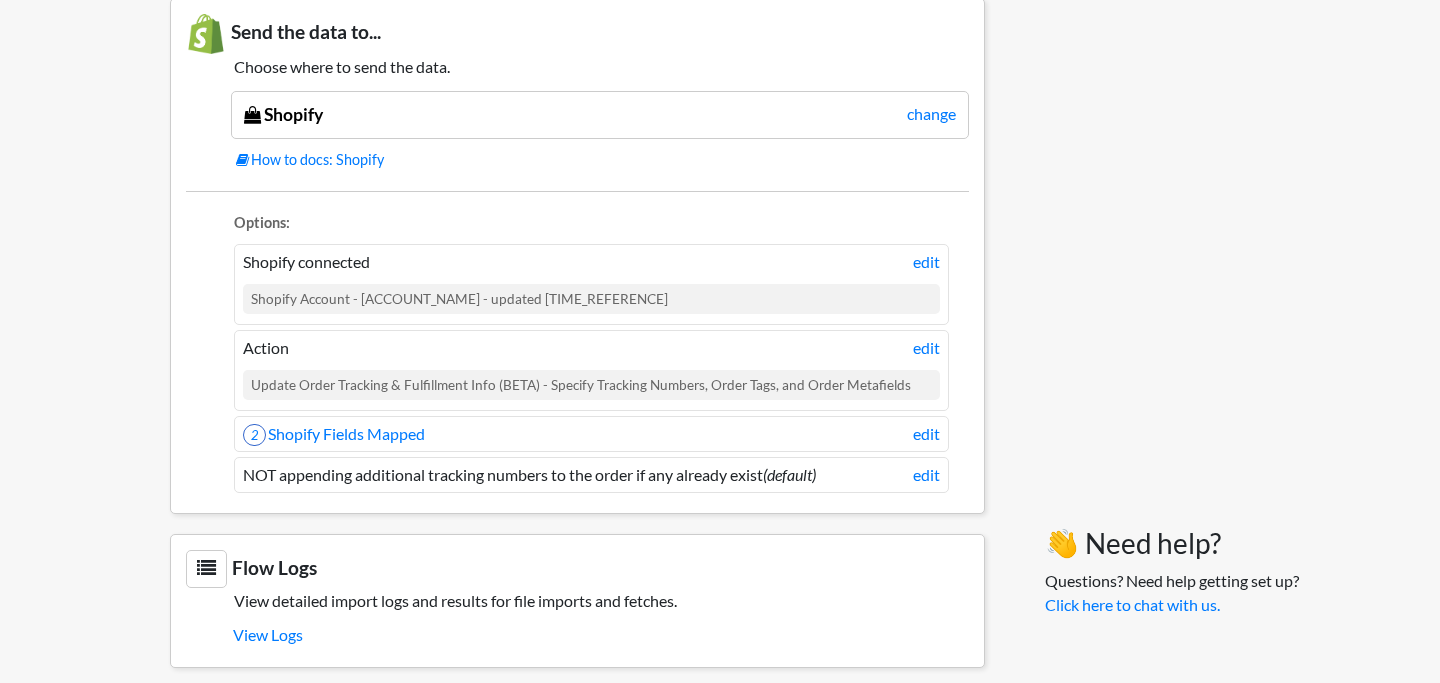 click on "Update Order Tracking & Fulfillment Info (BETA) - Specify Tracking Numbers, Order Tags, and Order Metafields" at bounding box center (591, 299) 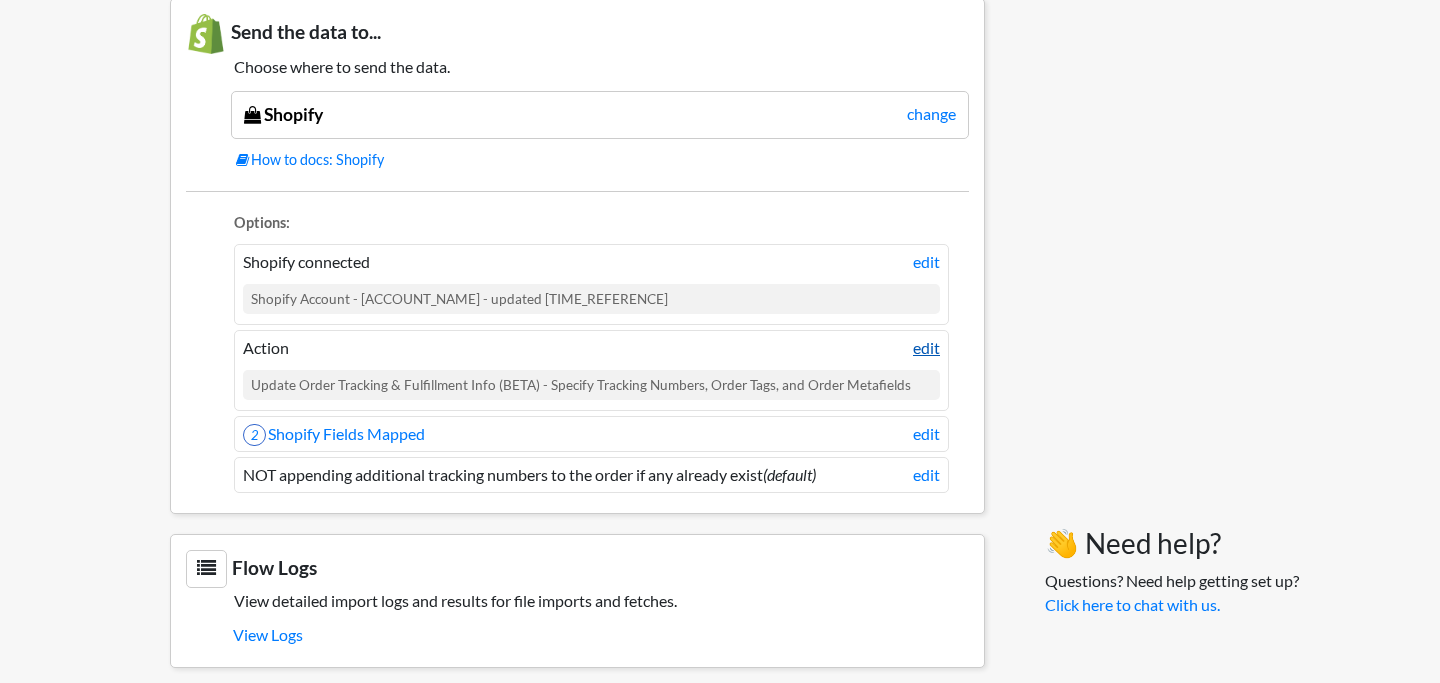click on "edit" at bounding box center [926, 348] 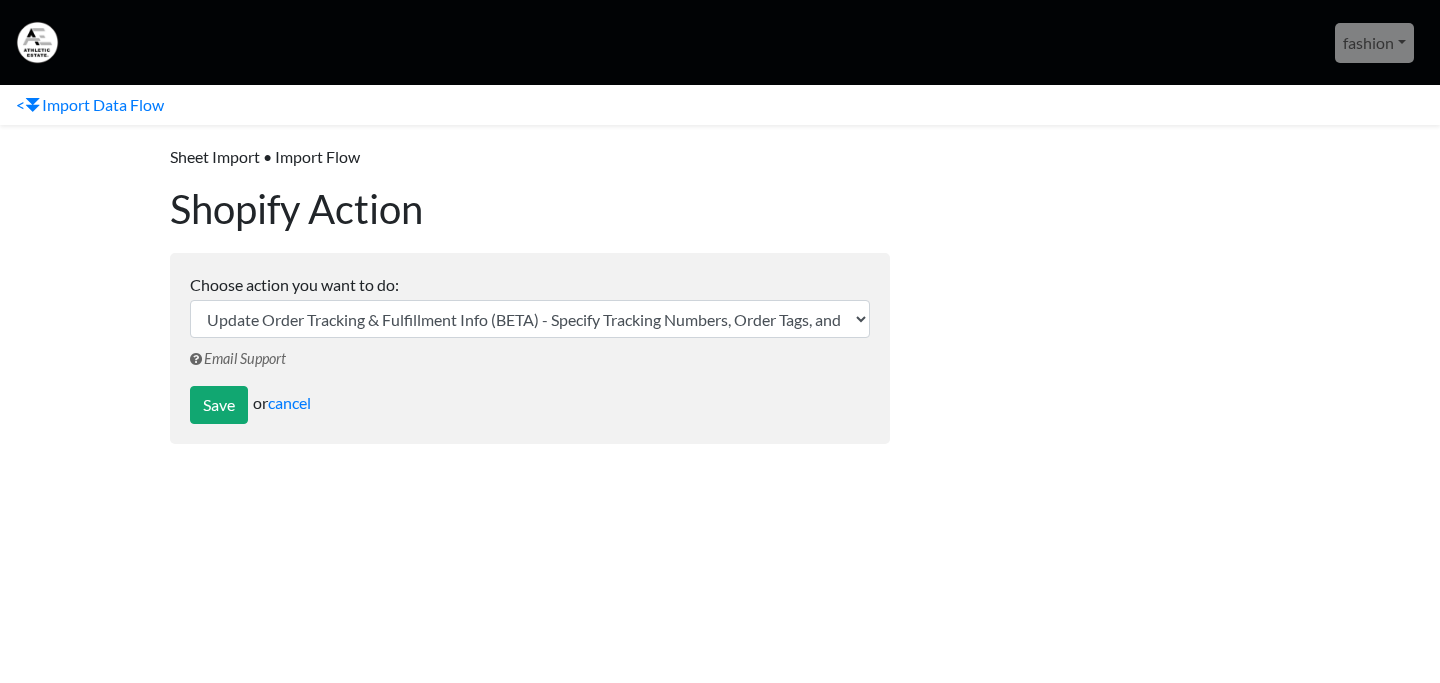 scroll, scrollTop: 0, scrollLeft: 0, axis: both 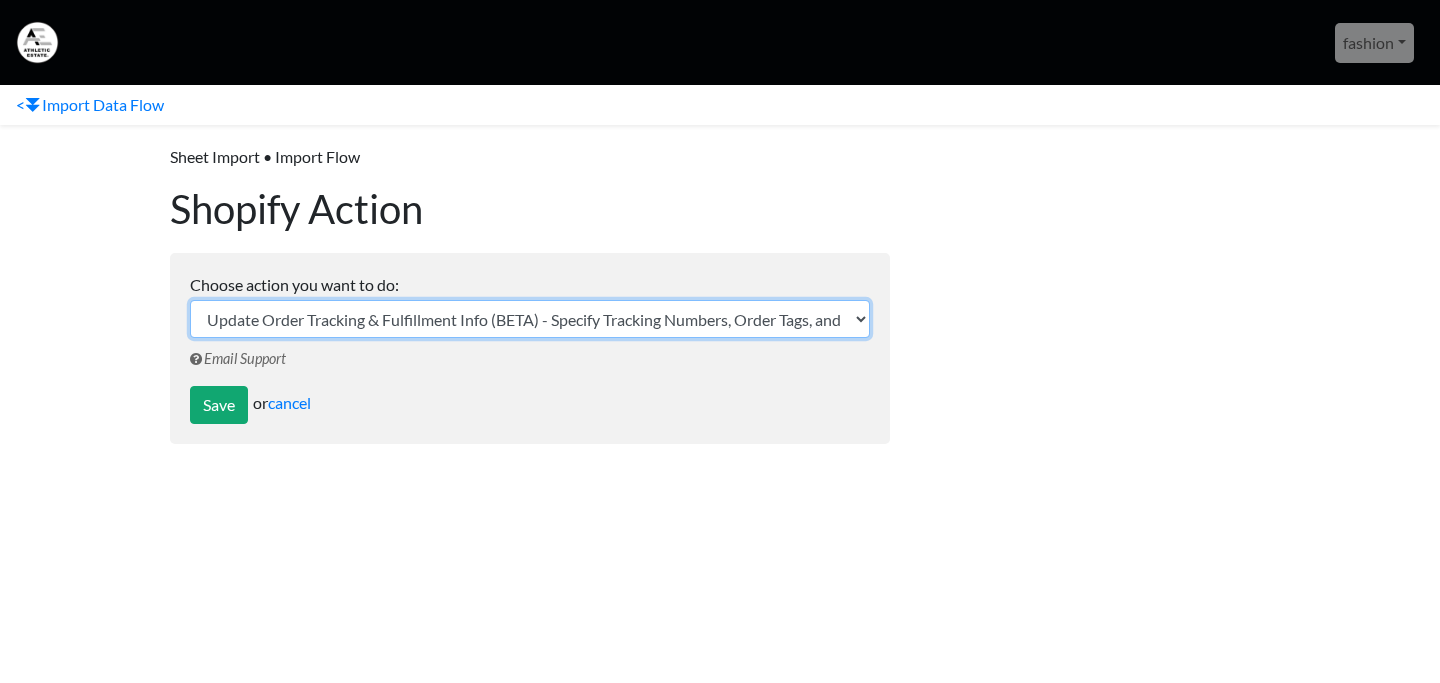 click on "Update Existing SKUs - Lookup and update existing SKU fields like Stock, Price, and more
Create Order - Create one order from a single CSV file with many line-items of products ordered.
Update Order Tracking & Fulfillment Info (BETA) - Specify Tracking Numbers, Order Tags, and Order Metafields
Update Catalog Price List Prices (B2B/Wholesale) - Sync prices from a file to a price list/catalog for B2B/Wholesale Shopify Stores
Compare SKUs in file to all SKUs in Shopify - Create a report and CSV file of SKU overlap between file and your store" at bounding box center [530, 319] 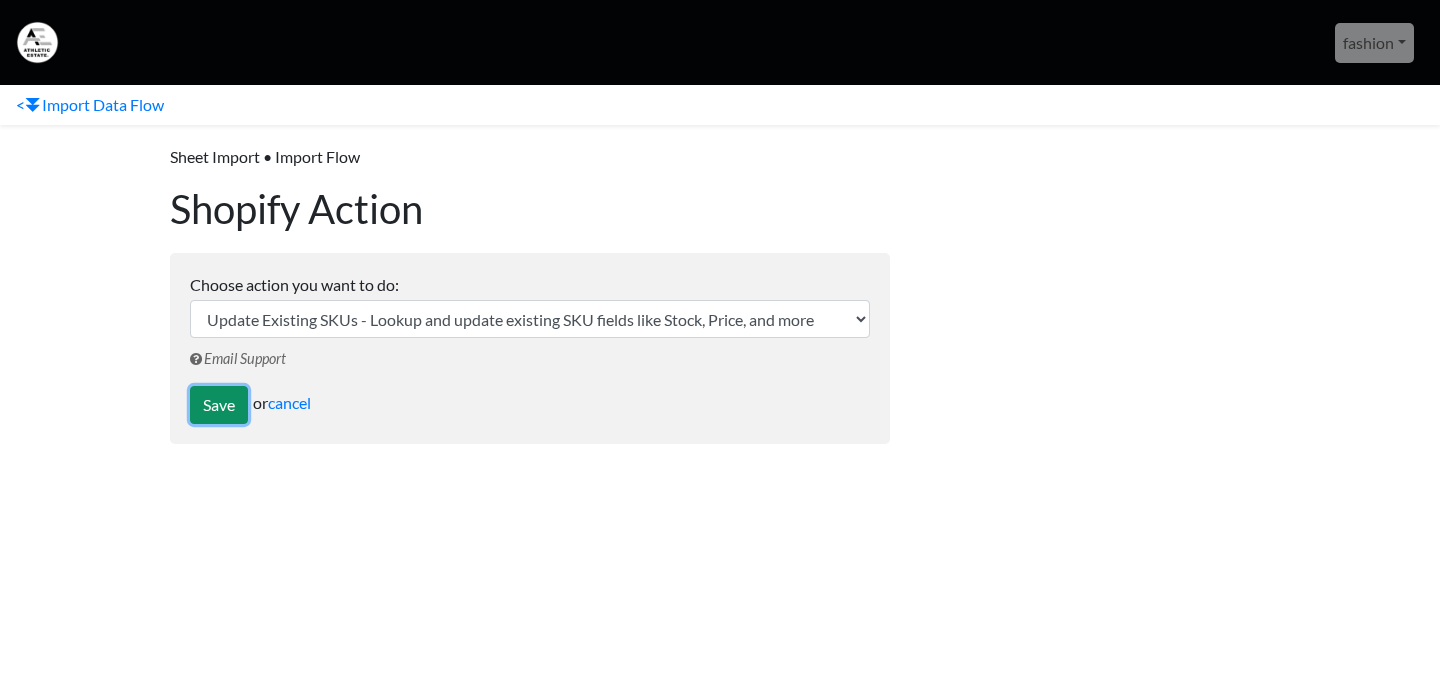 click on "Save" at bounding box center (219, 405) 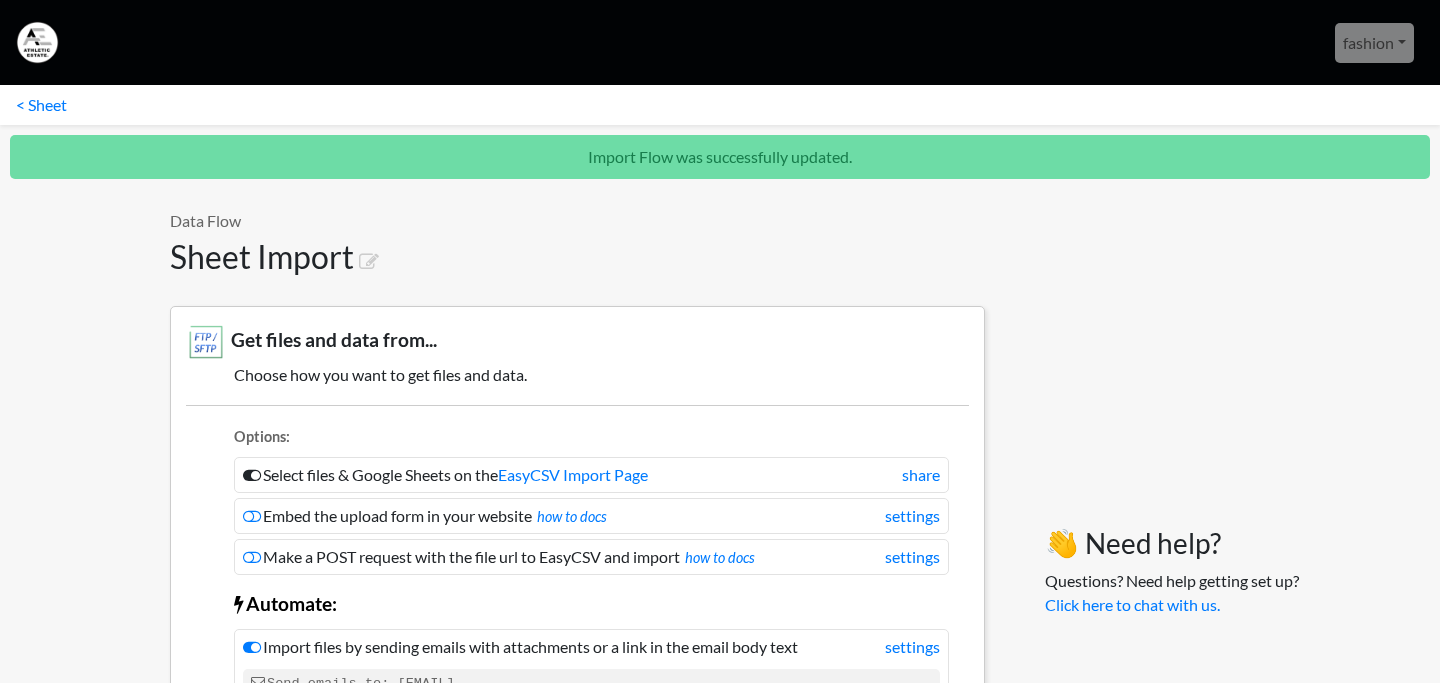 scroll, scrollTop: 1558, scrollLeft: 0, axis: vertical 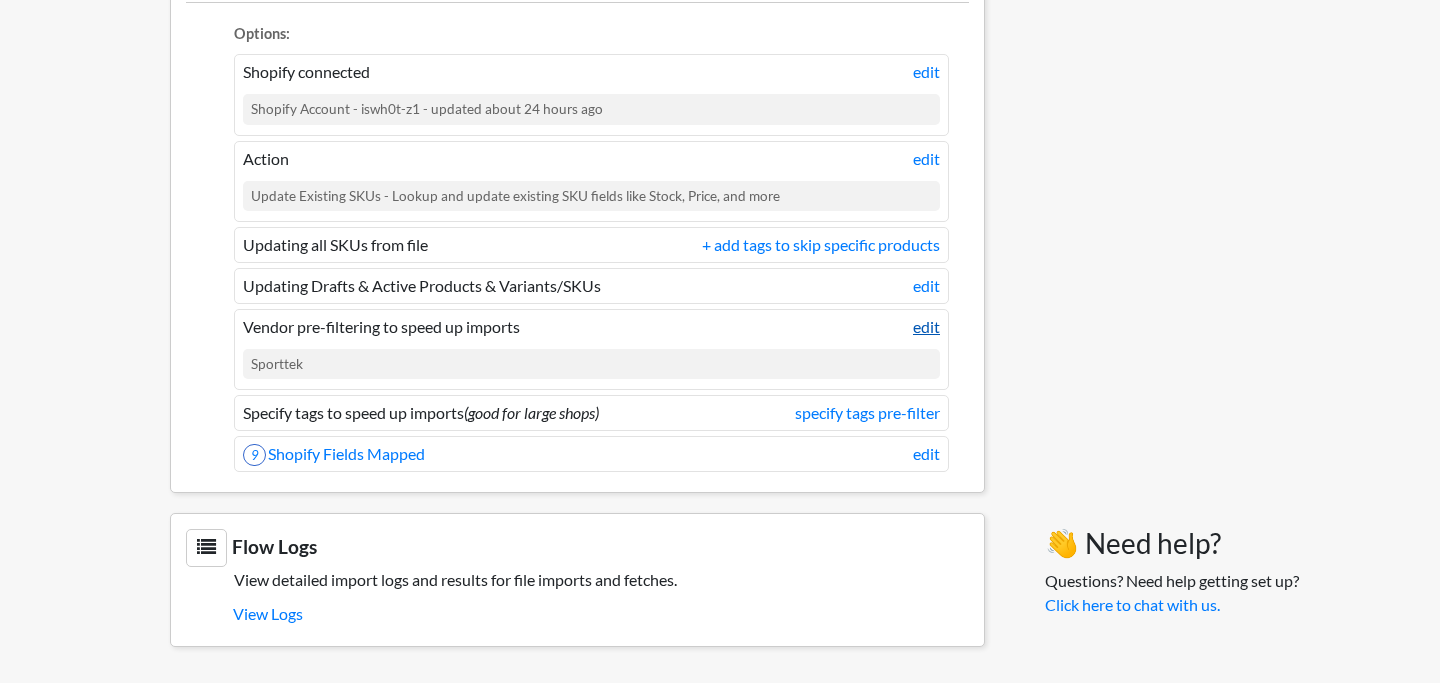 click on "edit" at bounding box center (821, 245) 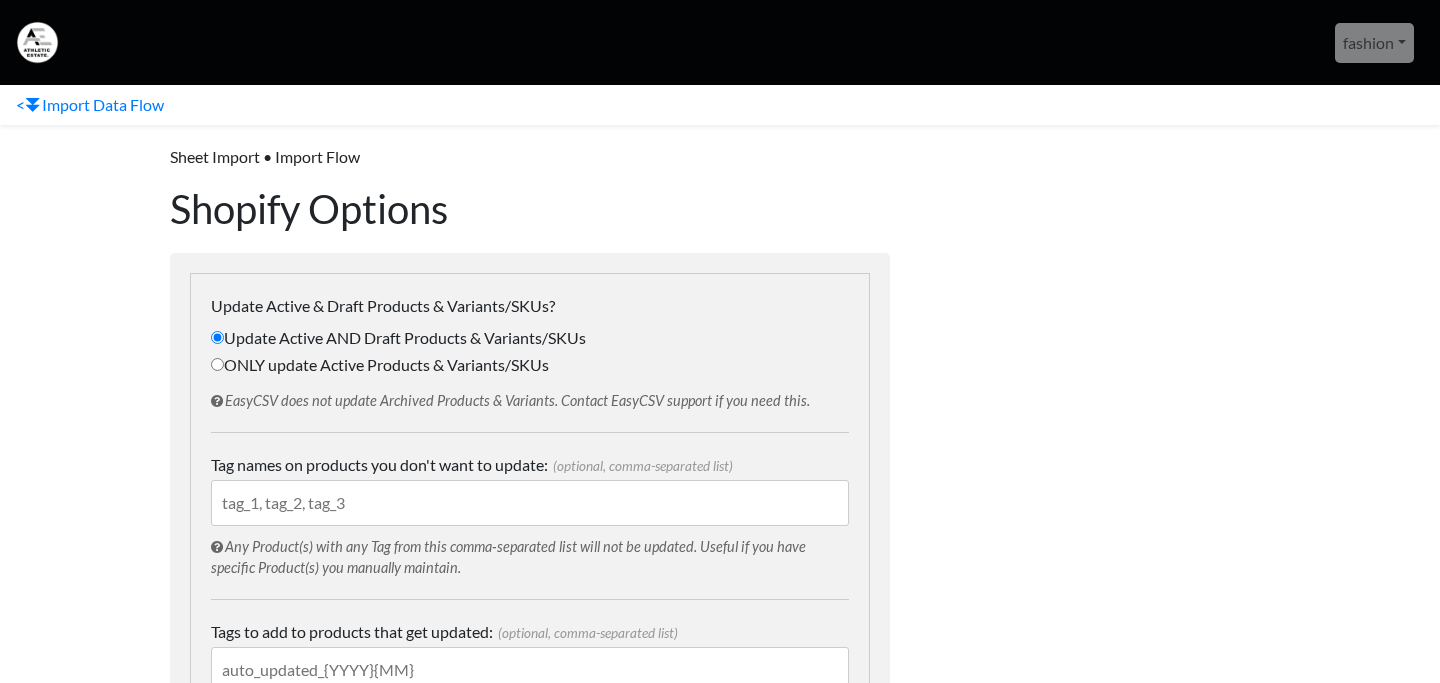 scroll, scrollTop: 0, scrollLeft: 0, axis: both 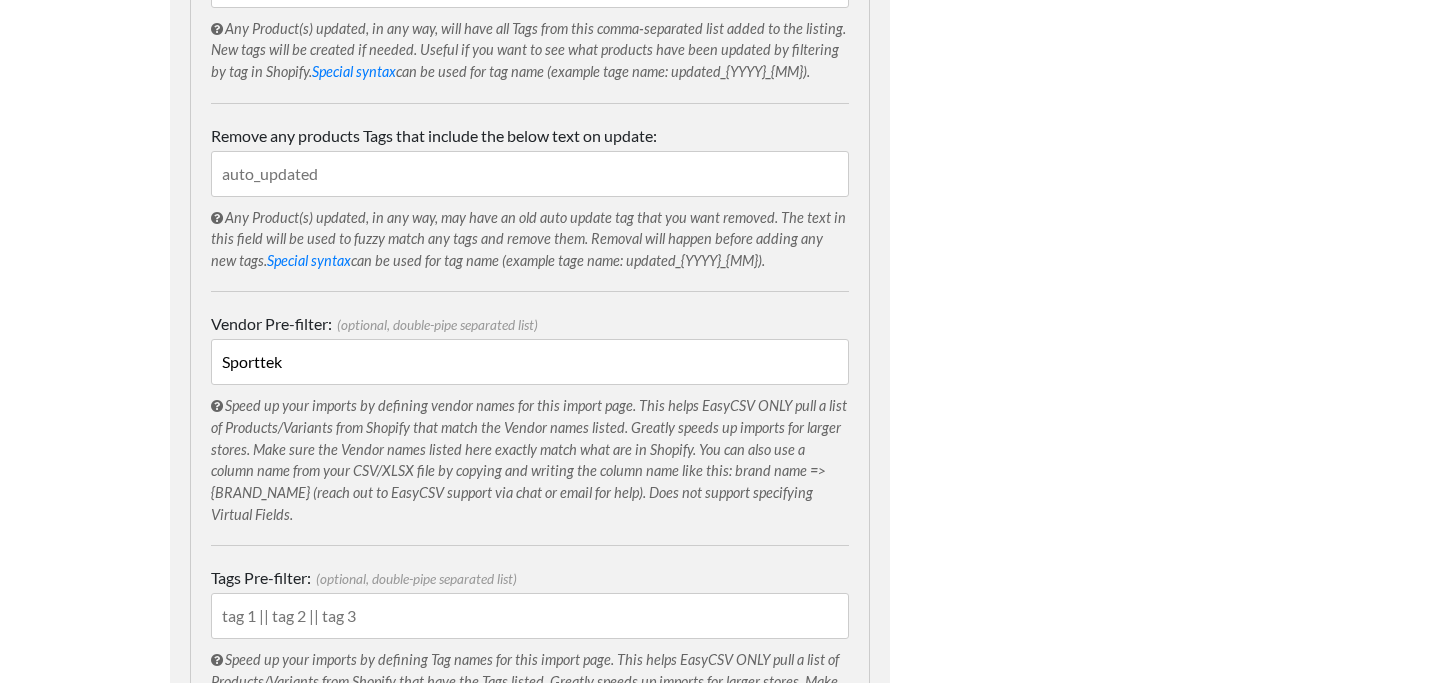 click on "Sporttek" at bounding box center [530, 362] 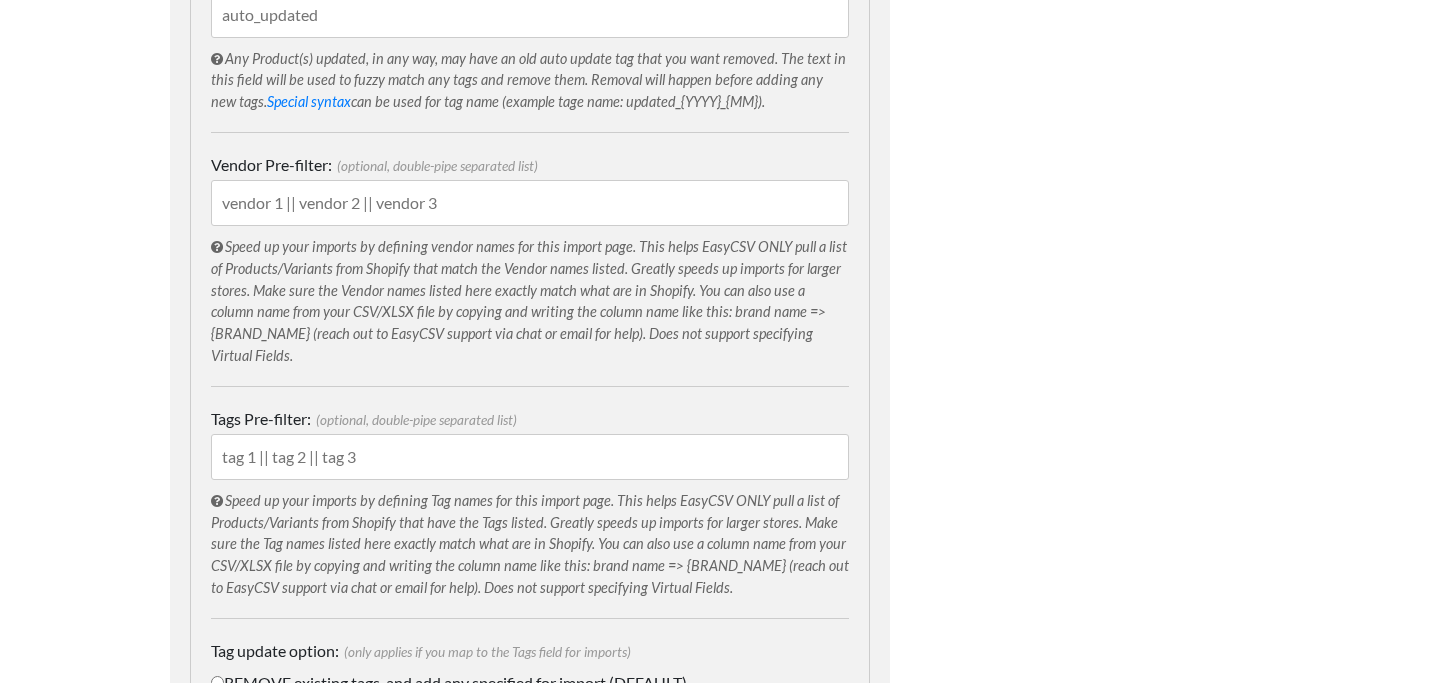 scroll, scrollTop: 1162, scrollLeft: 0, axis: vertical 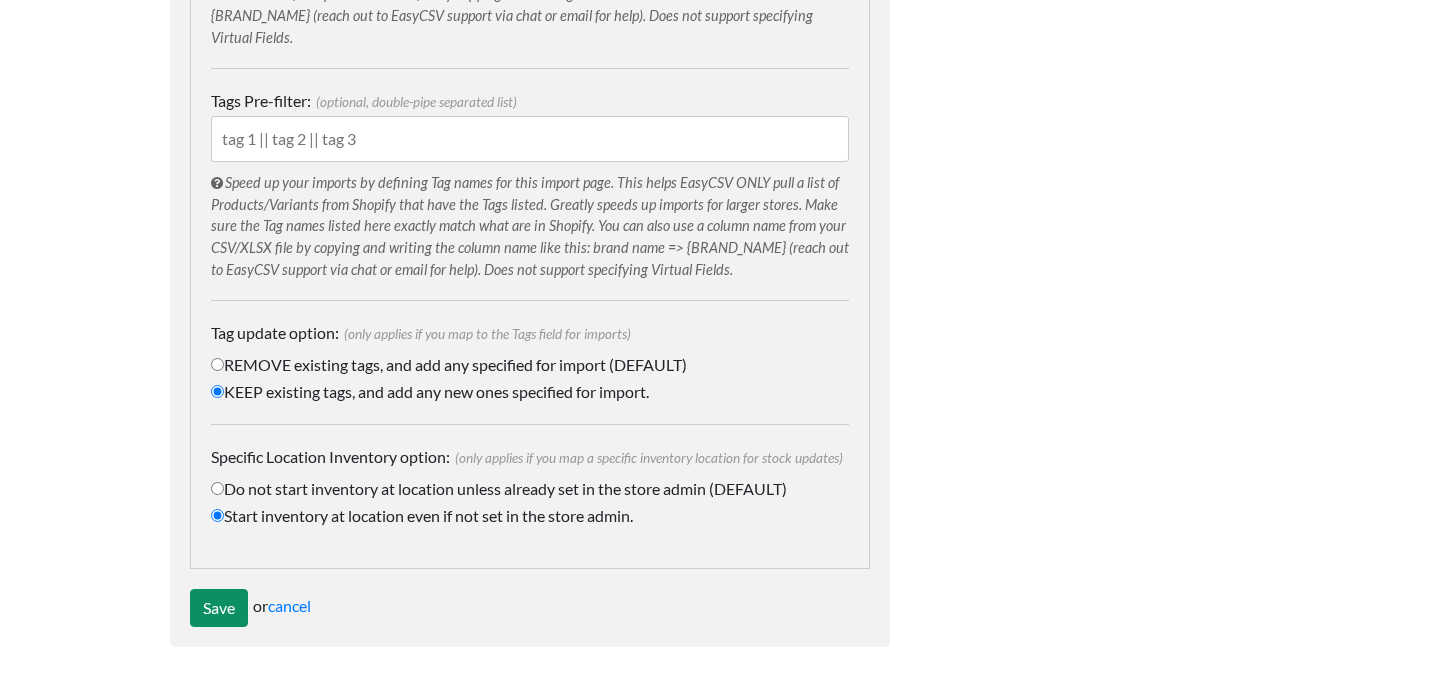 type 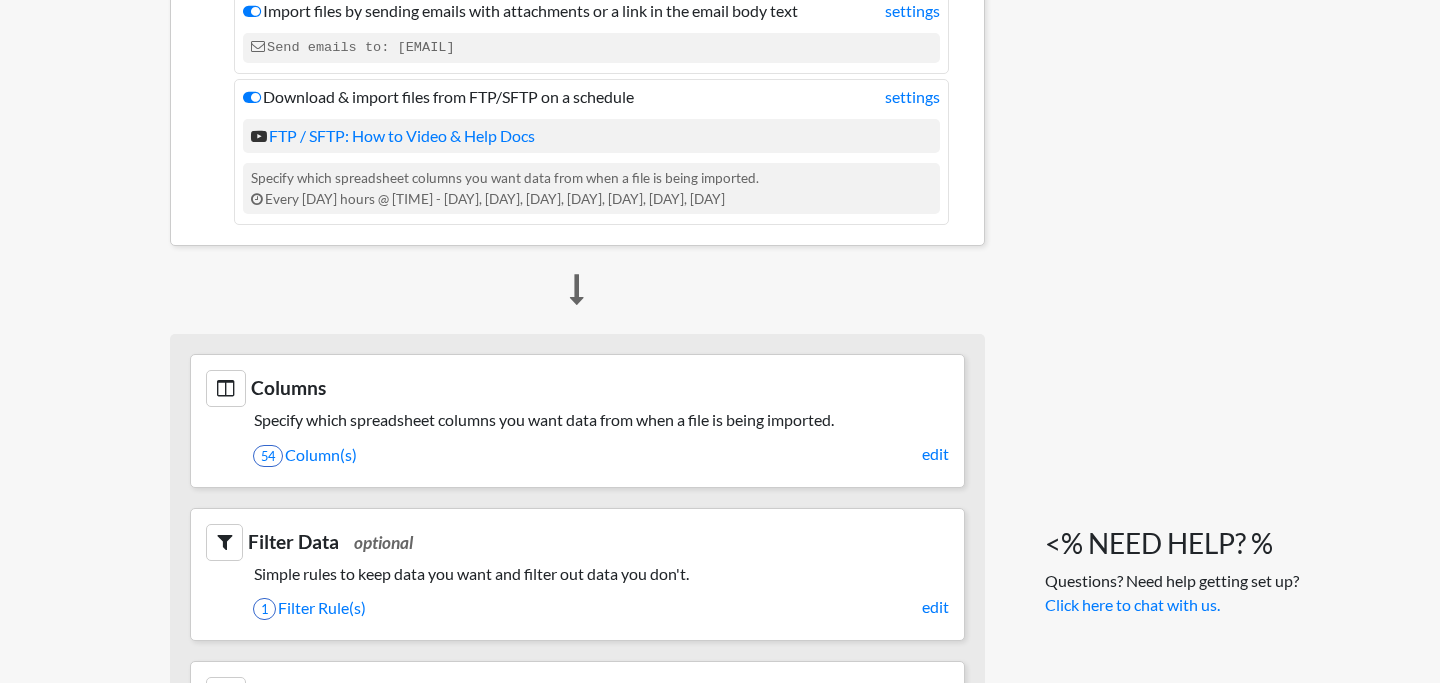 scroll, scrollTop: 631, scrollLeft: 0, axis: vertical 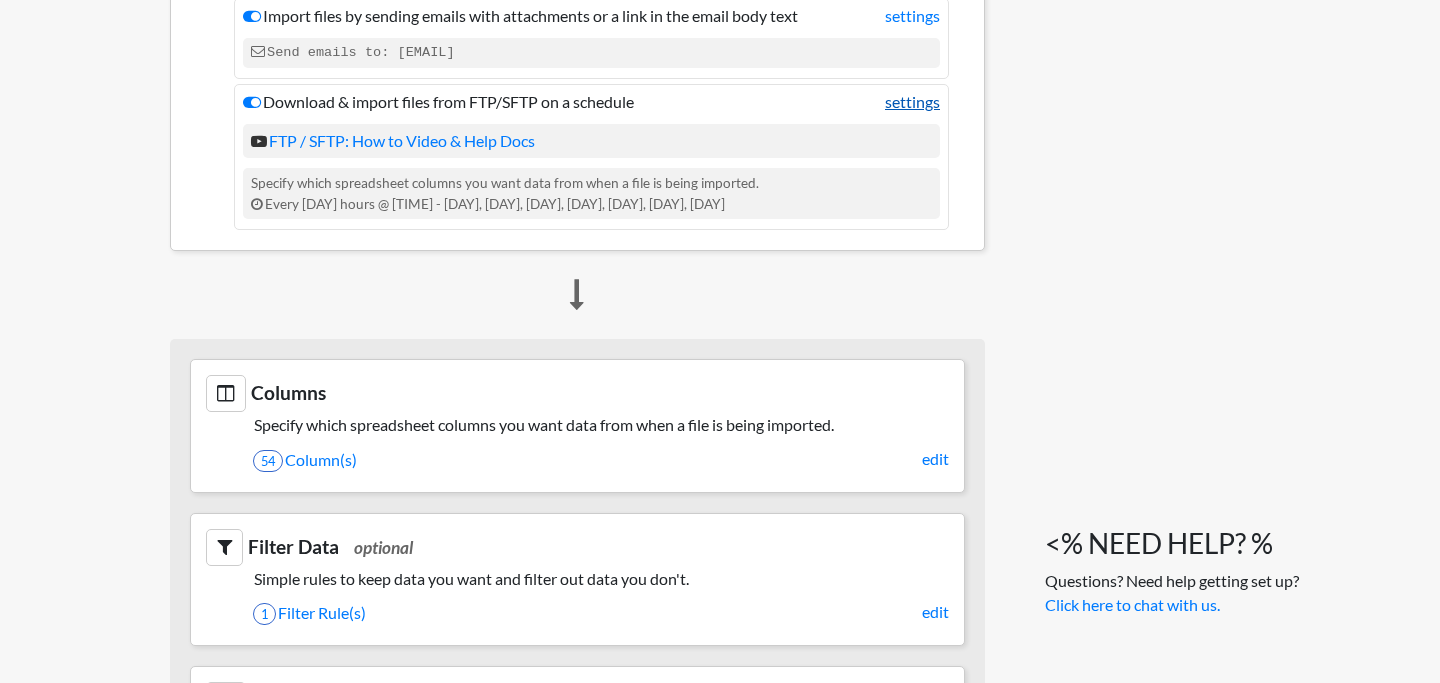 click on "settings" at bounding box center [912, 102] 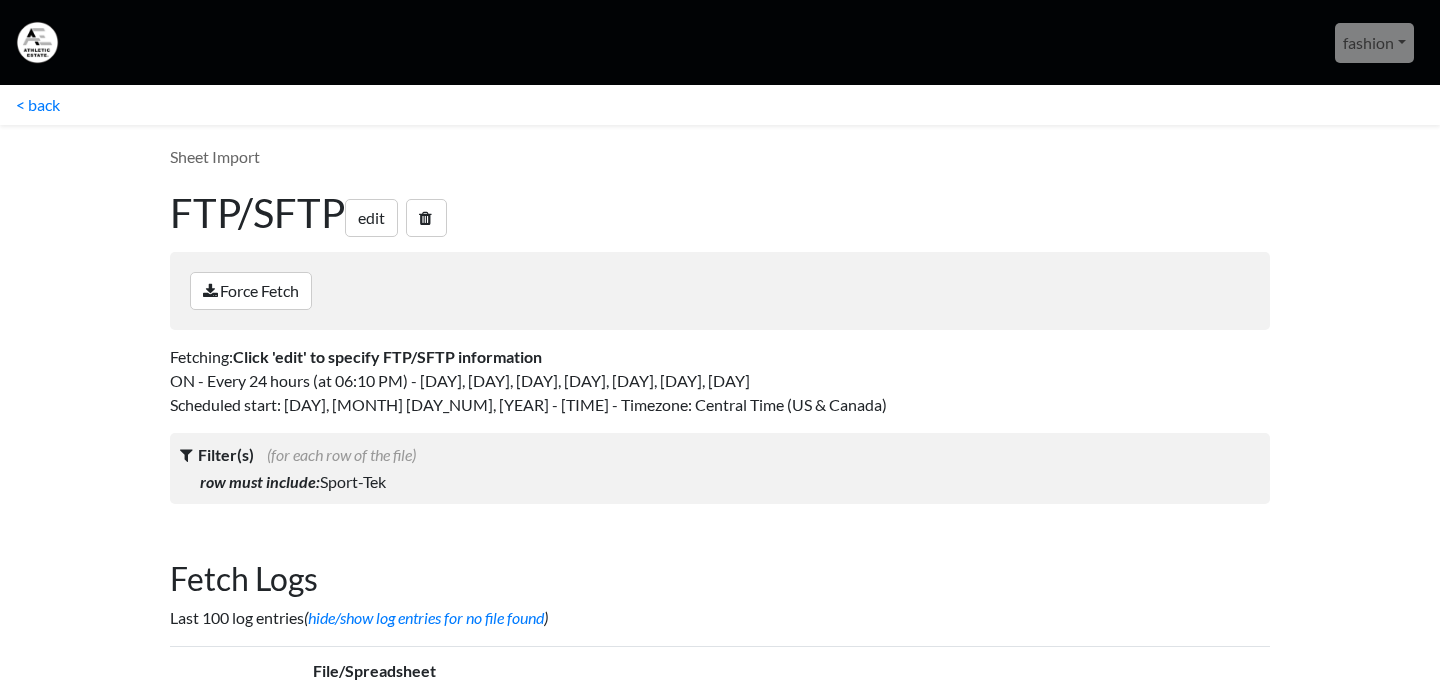 scroll, scrollTop: 0, scrollLeft: 0, axis: both 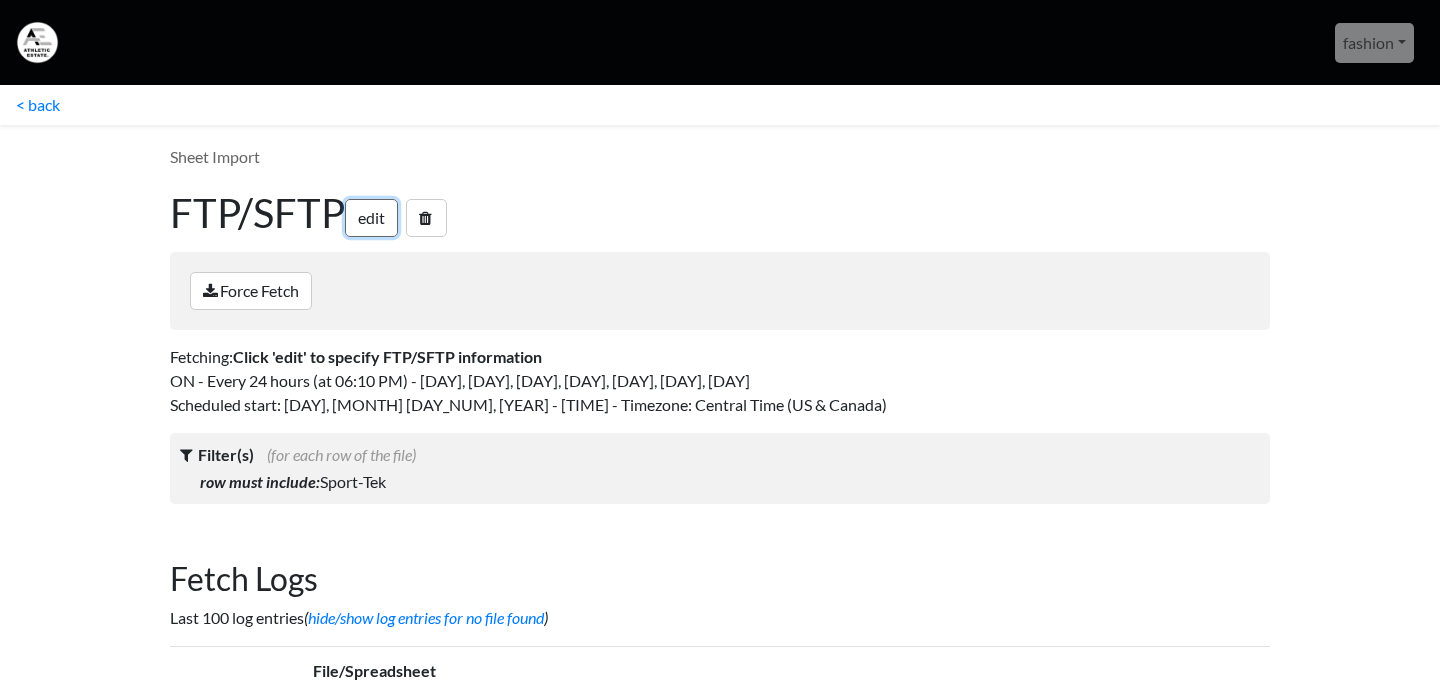 click on "edit" at bounding box center [371, 218] 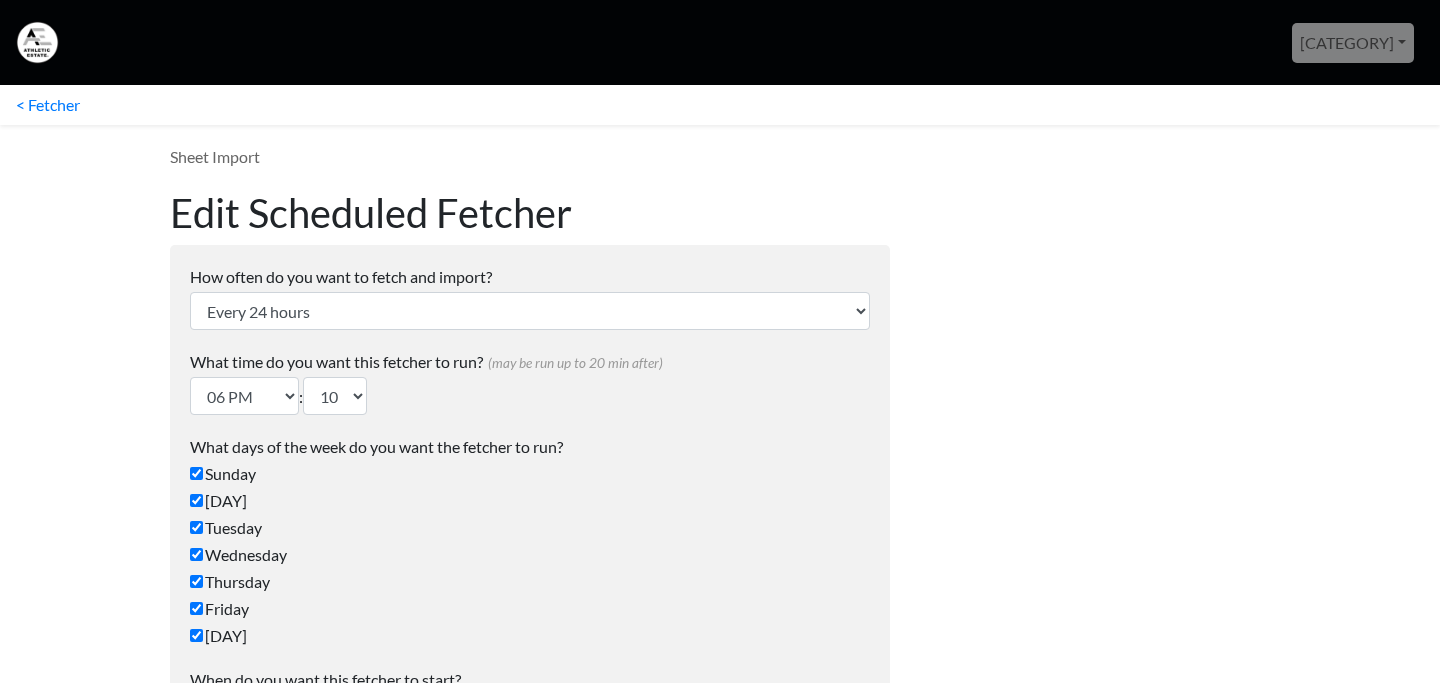 scroll, scrollTop: 0, scrollLeft: 0, axis: both 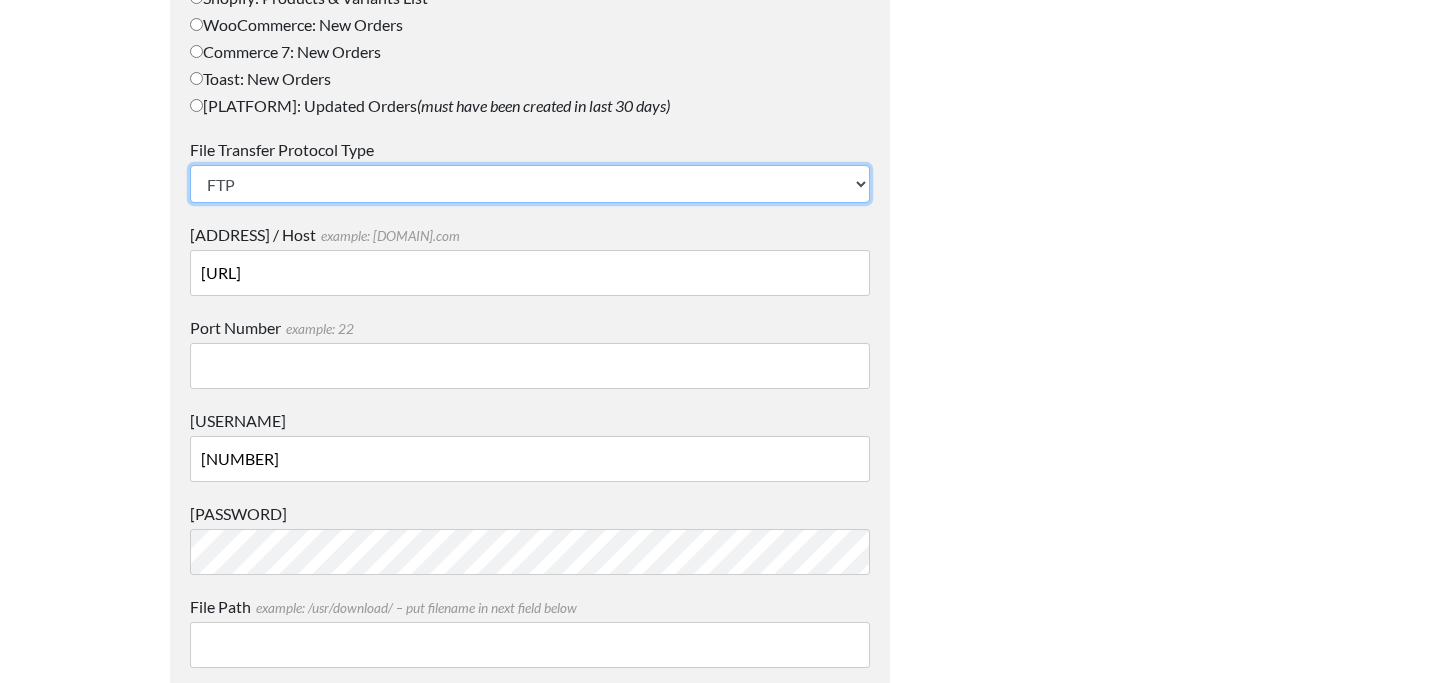 click on "SFTP
FTP
FTPS" at bounding box center [530, 184] 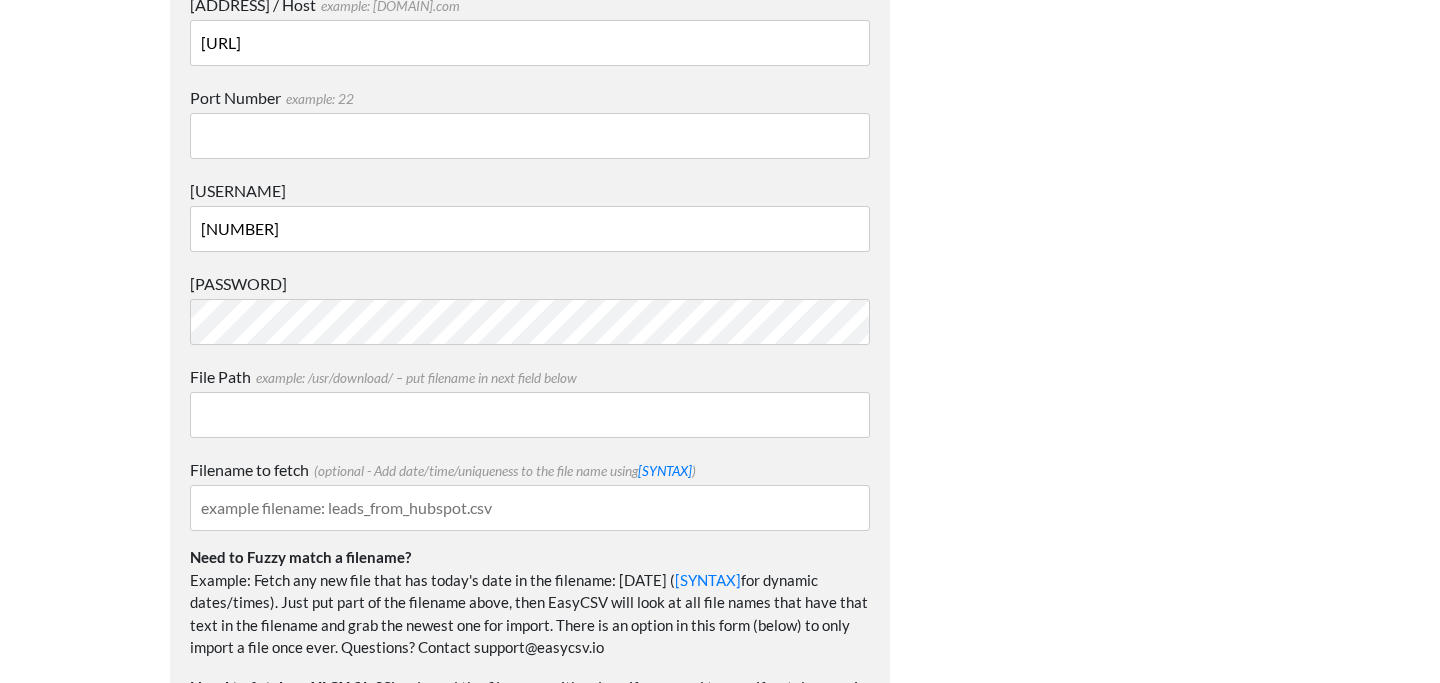 scroll, scrollTop: 1578, scrollLeft: 0, axis: vertical 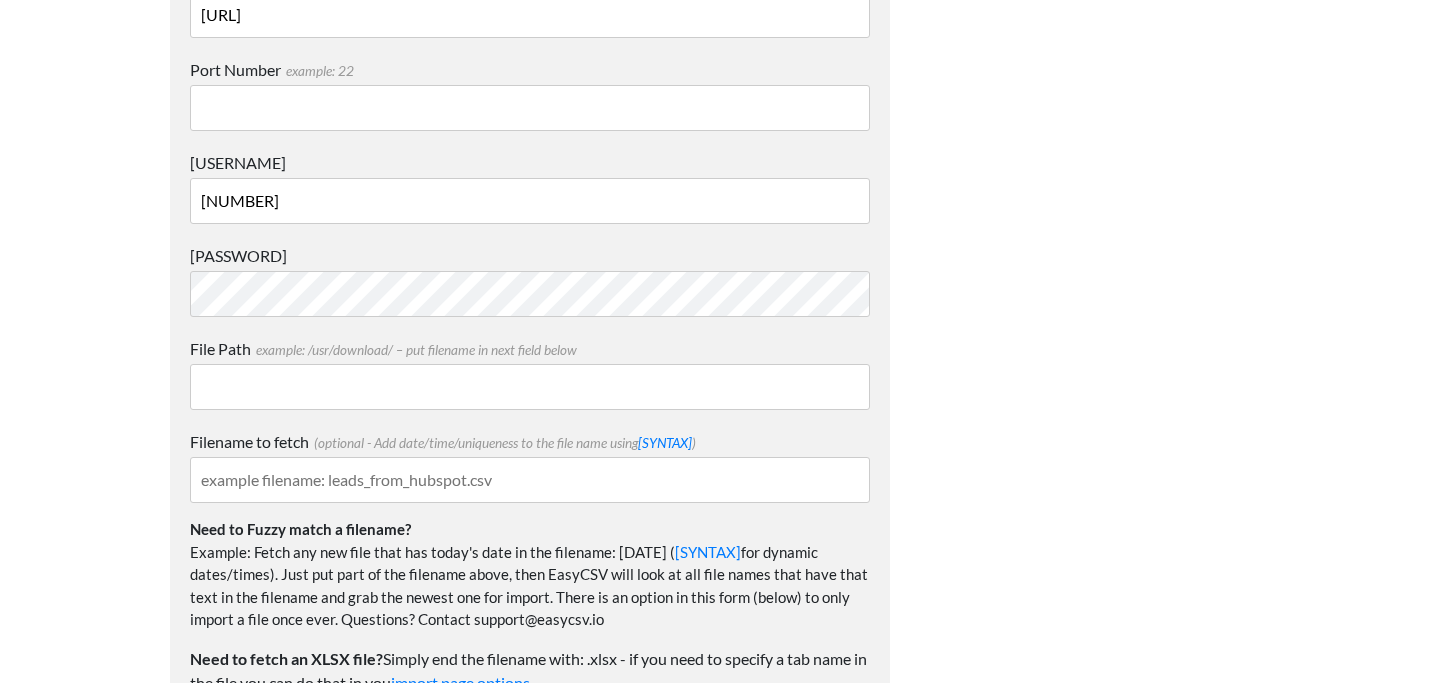 click on "Filename to fetch  (optional - Add date/time/uniqueness to the file name using  special syntax )" at bounding box center [530, 480] 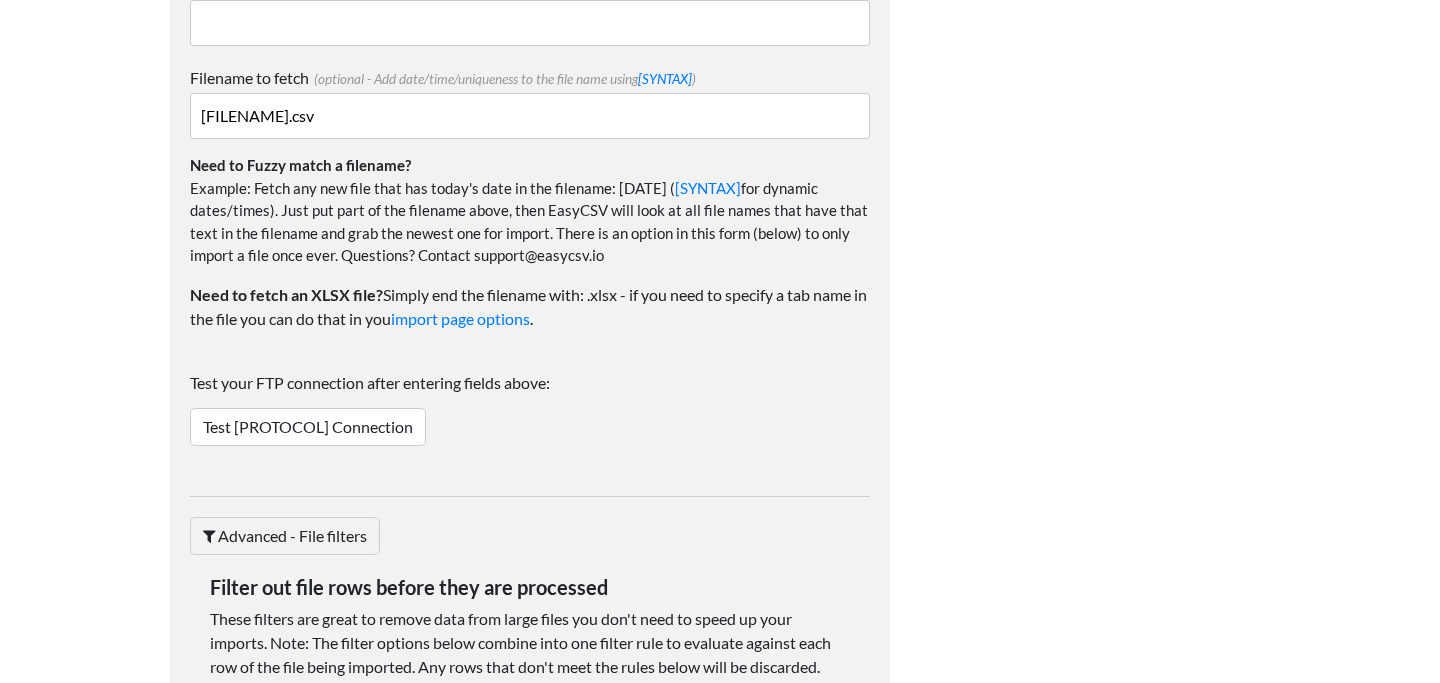 scroll, scrollTop: 1961, scrollLeft: 0, axis: vertical 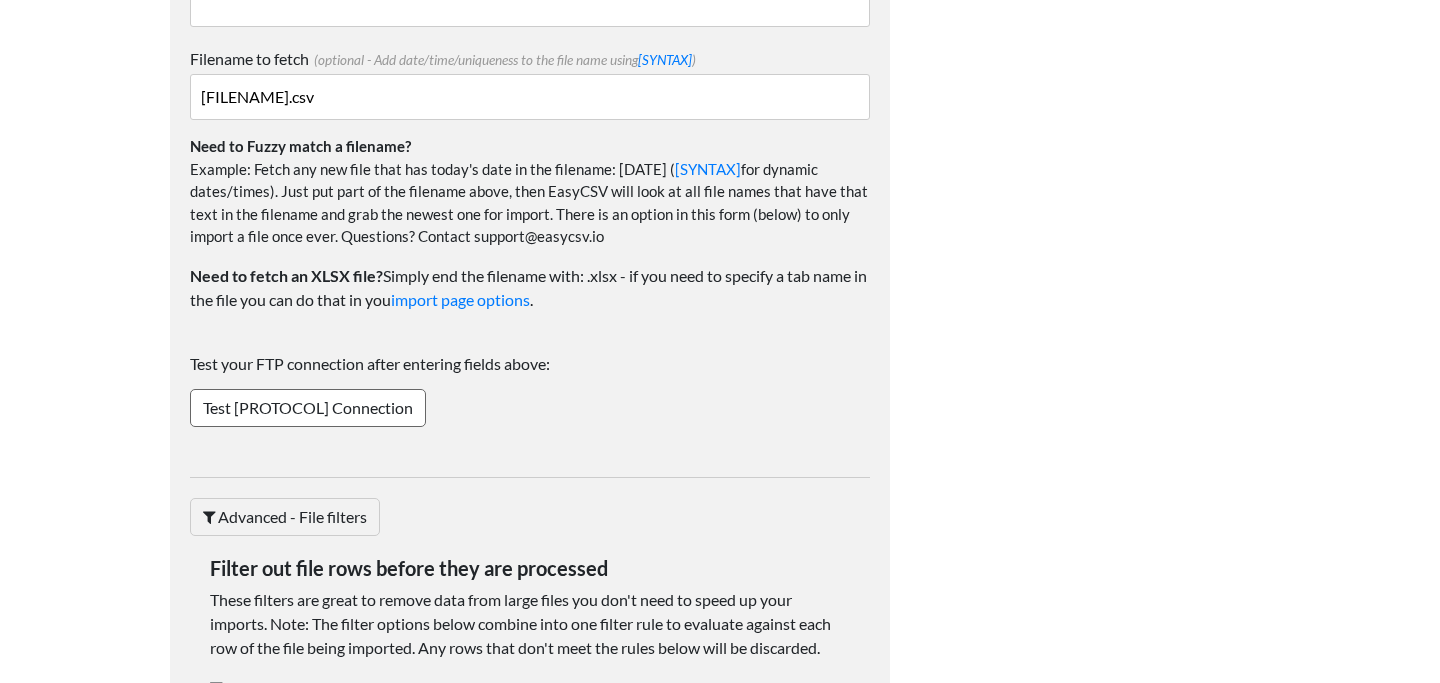 type on "[FILENAME].csv" 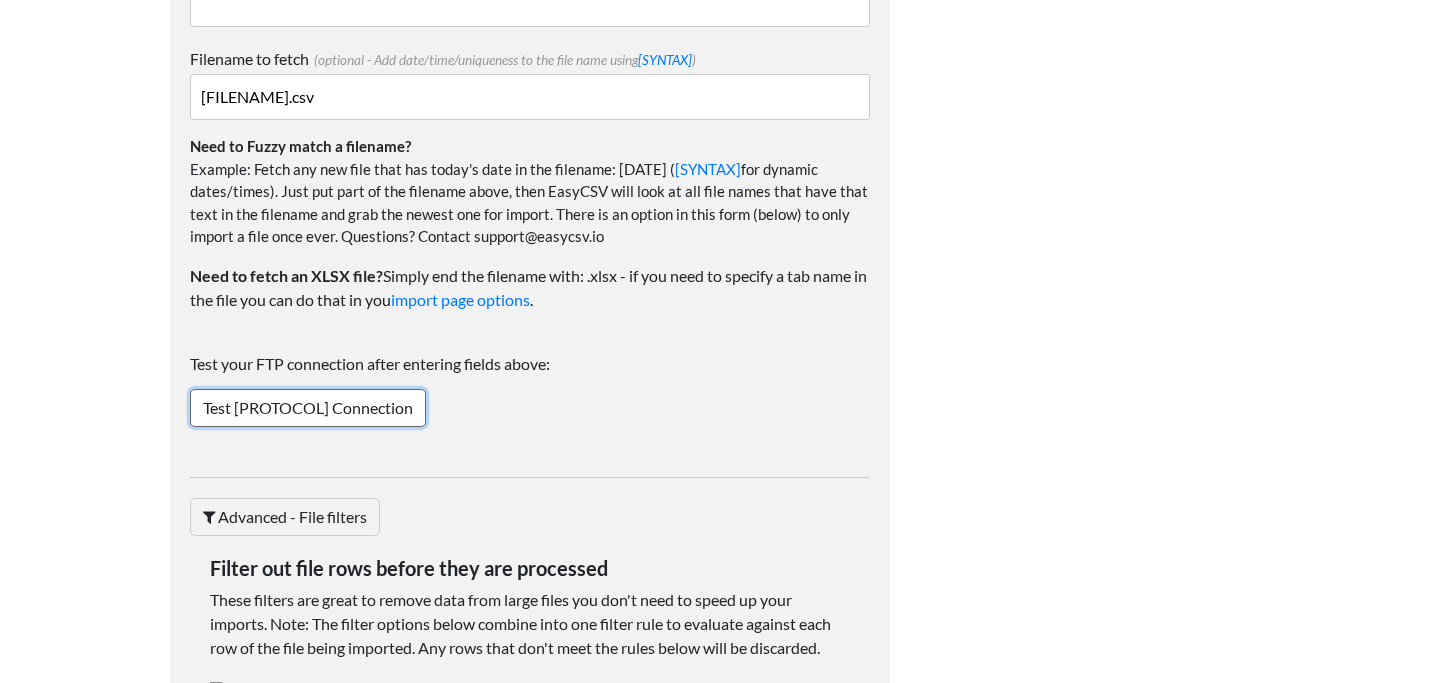 click on "Test [PROTOCOL] Connection" at bounding box center (308, 408) 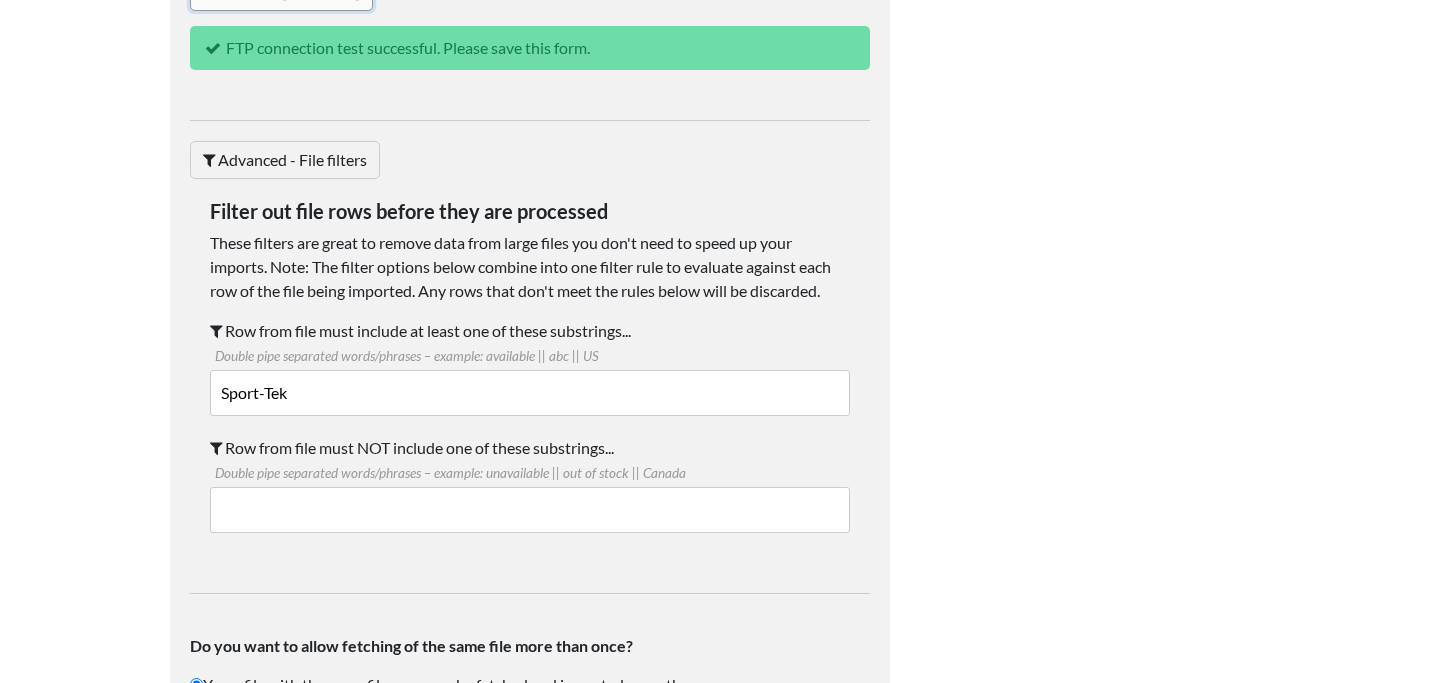 scroll, scrollTop: 2378, scrollLeft: 0, axis: vertical 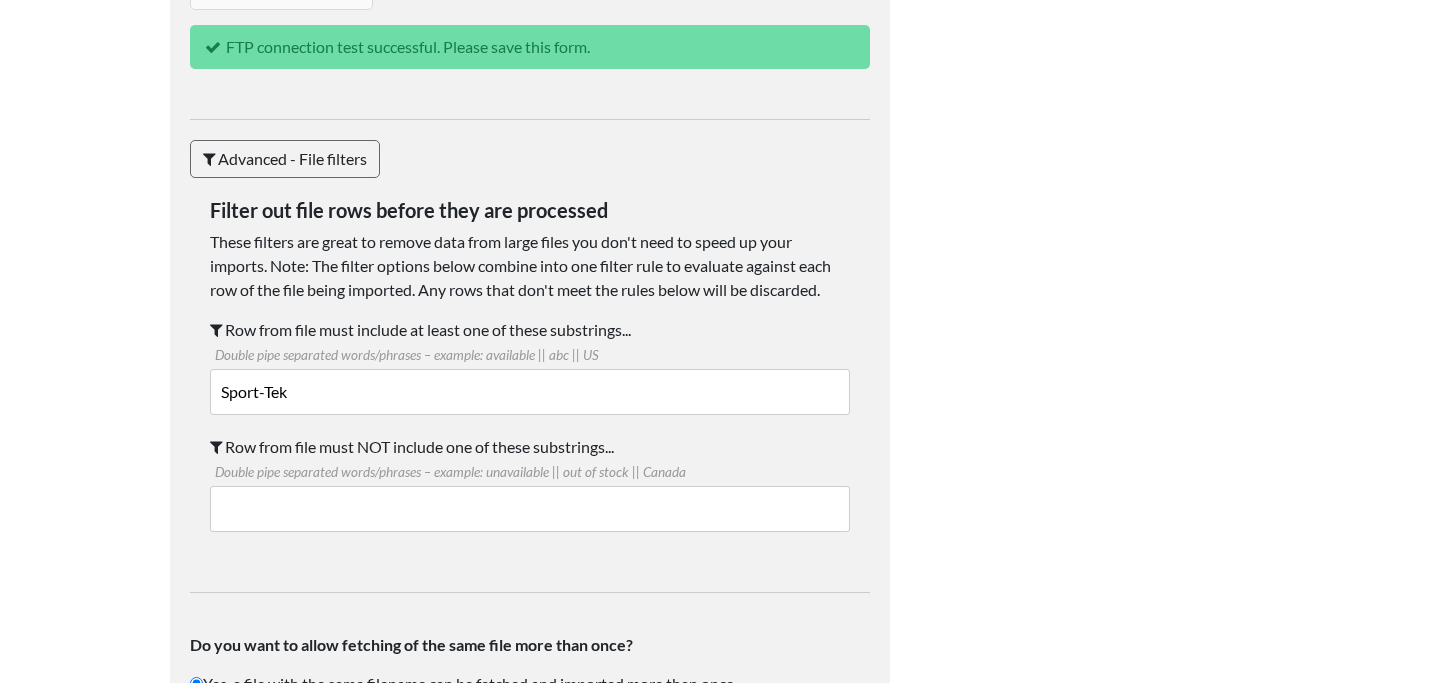 click on "Advanced - File filters" at bounding box center [285, 159] 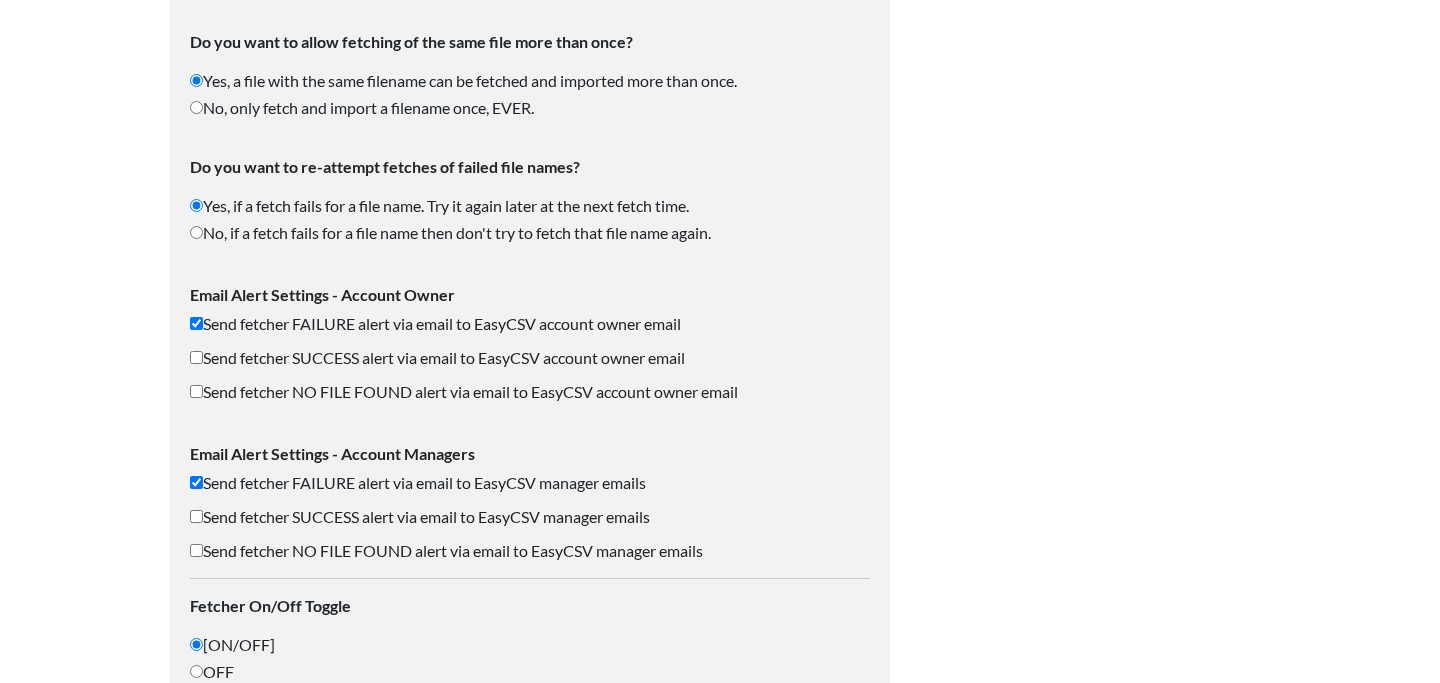 scroll, scrollTop: 2722, scrollLeft: 0, axis: vertical 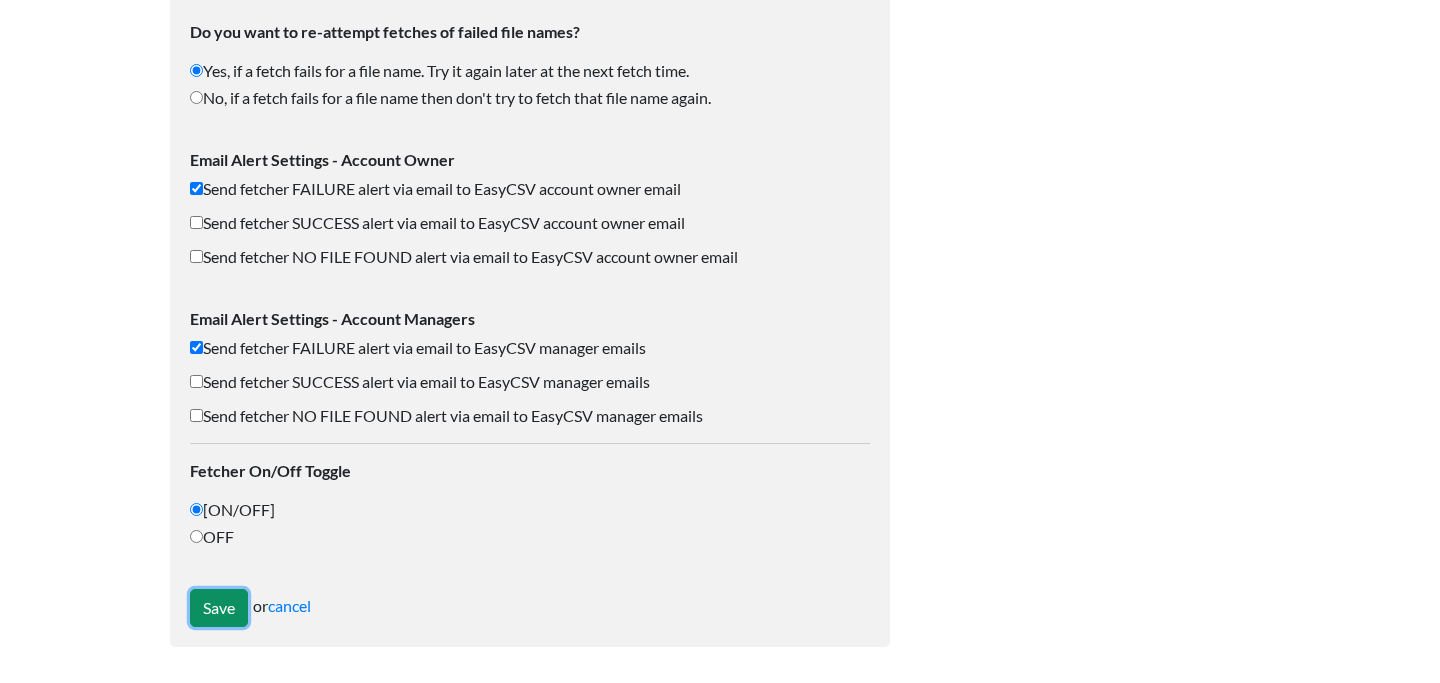 click on "Save" at bounding box center [219, 608] 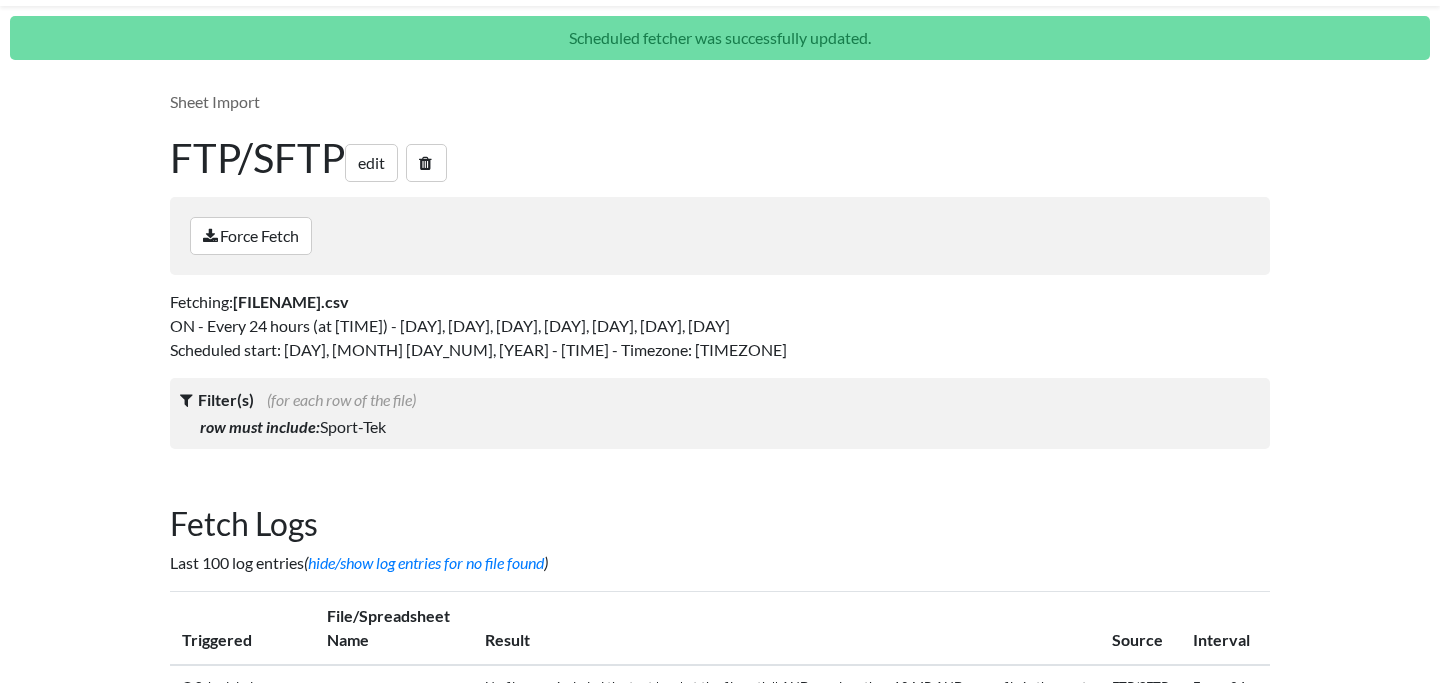 scroll, scrollTop: 123, scrollLeft: 0, axis: vertical 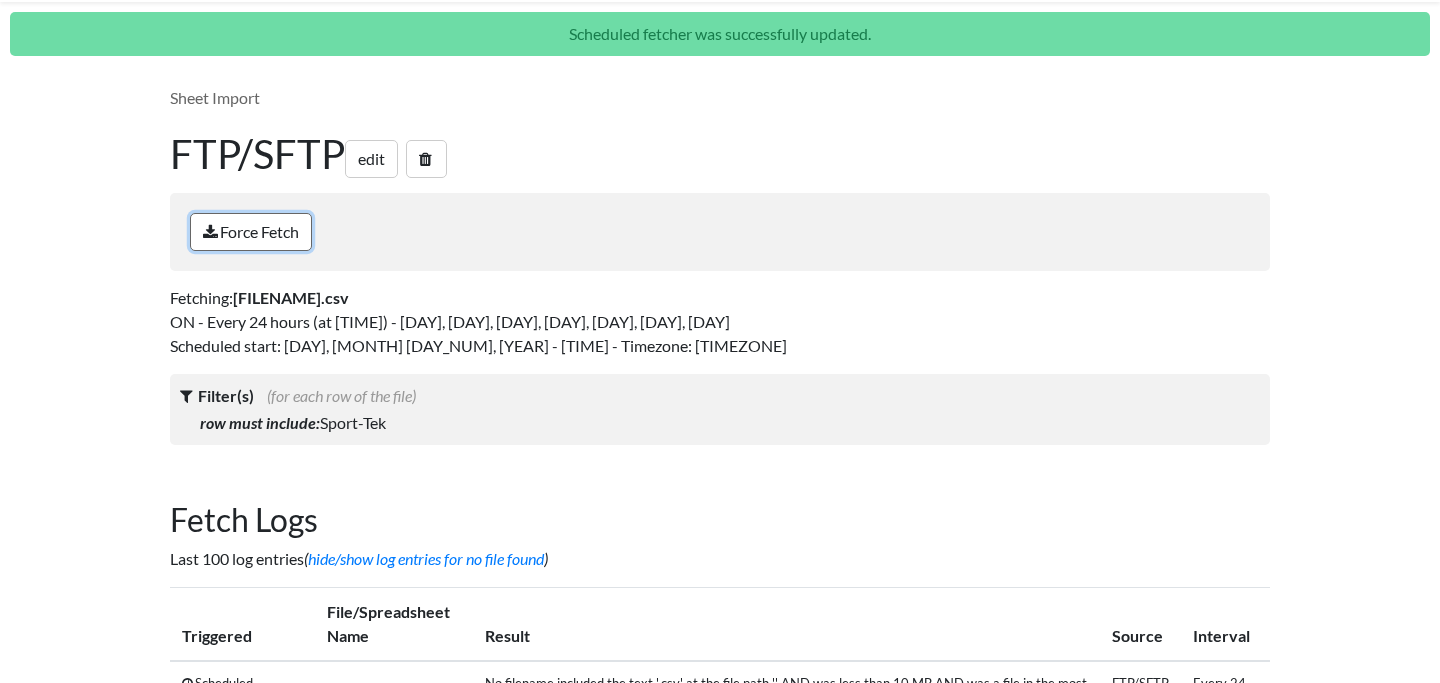 click on "Force Fetch" at bounding box center [251, 232] 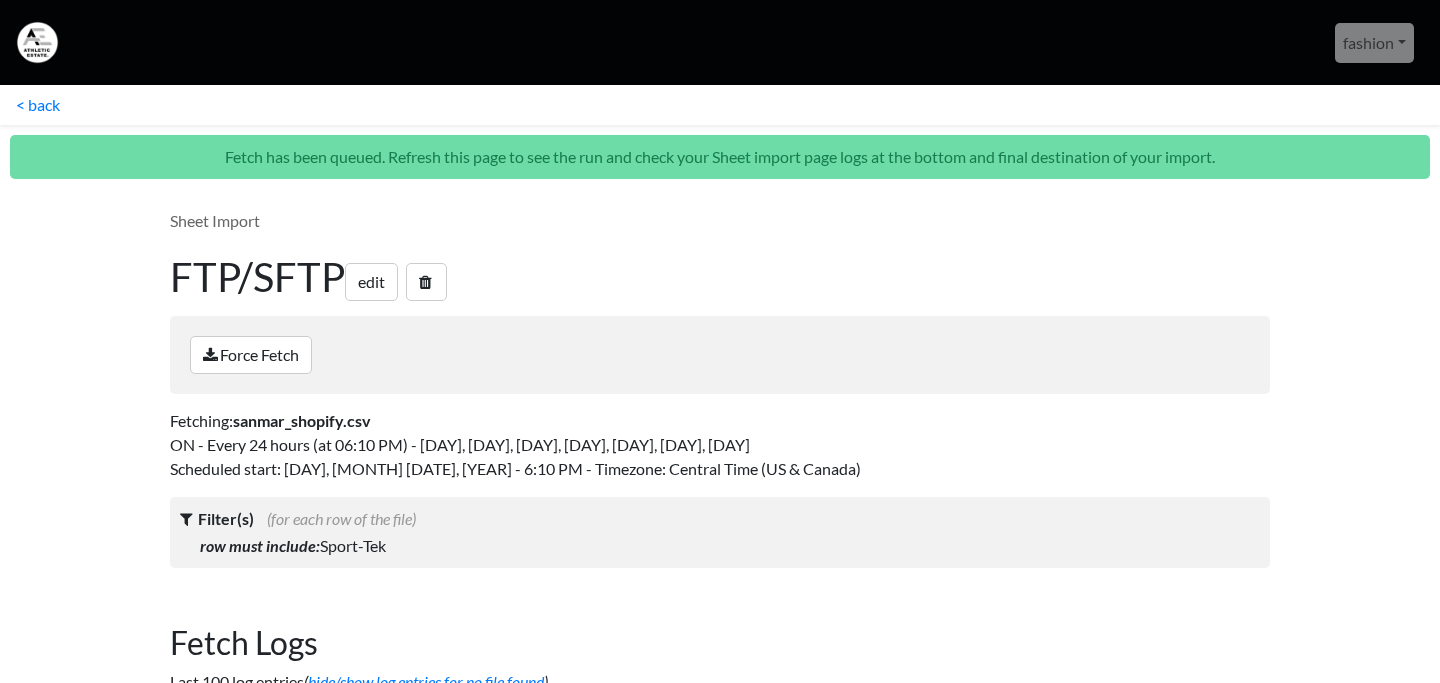 scroll, scrollTop: 0, scrollLeft: 0, axis: both 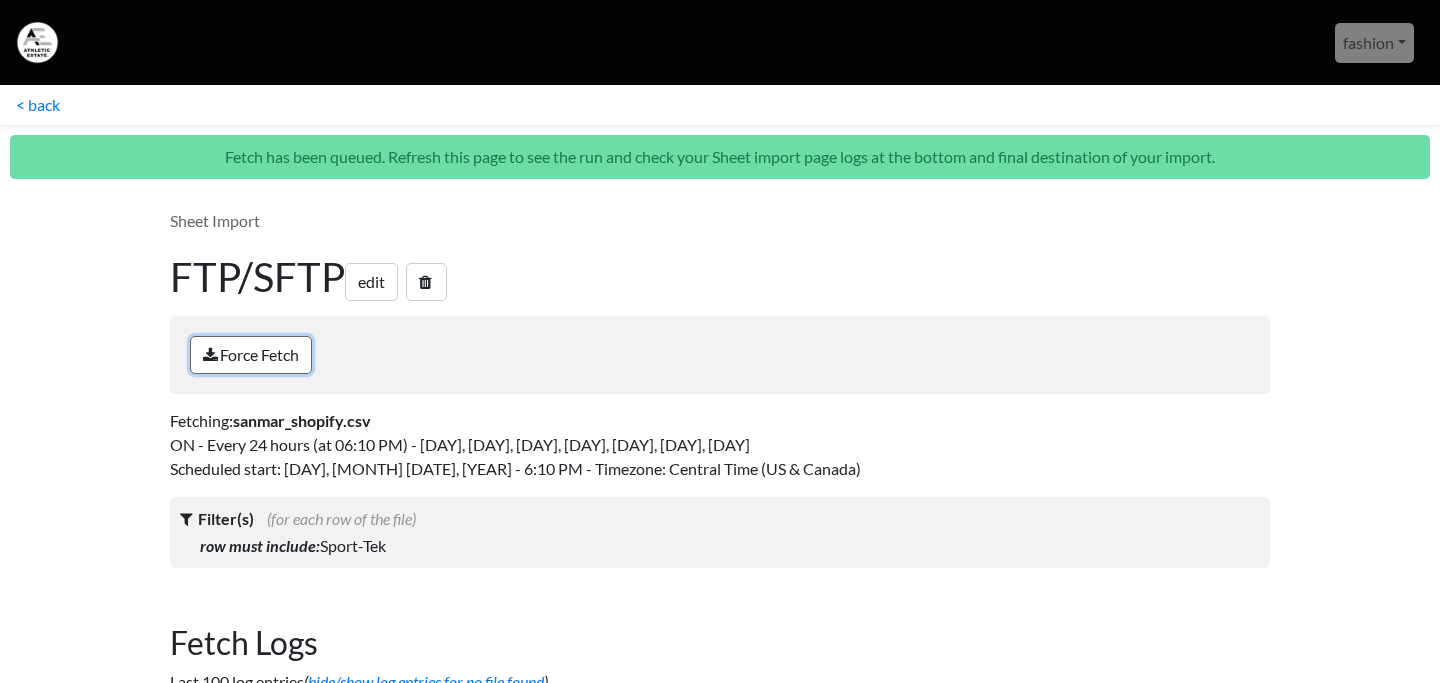 click on "Force Fetch" at bounding box center [251, 355] 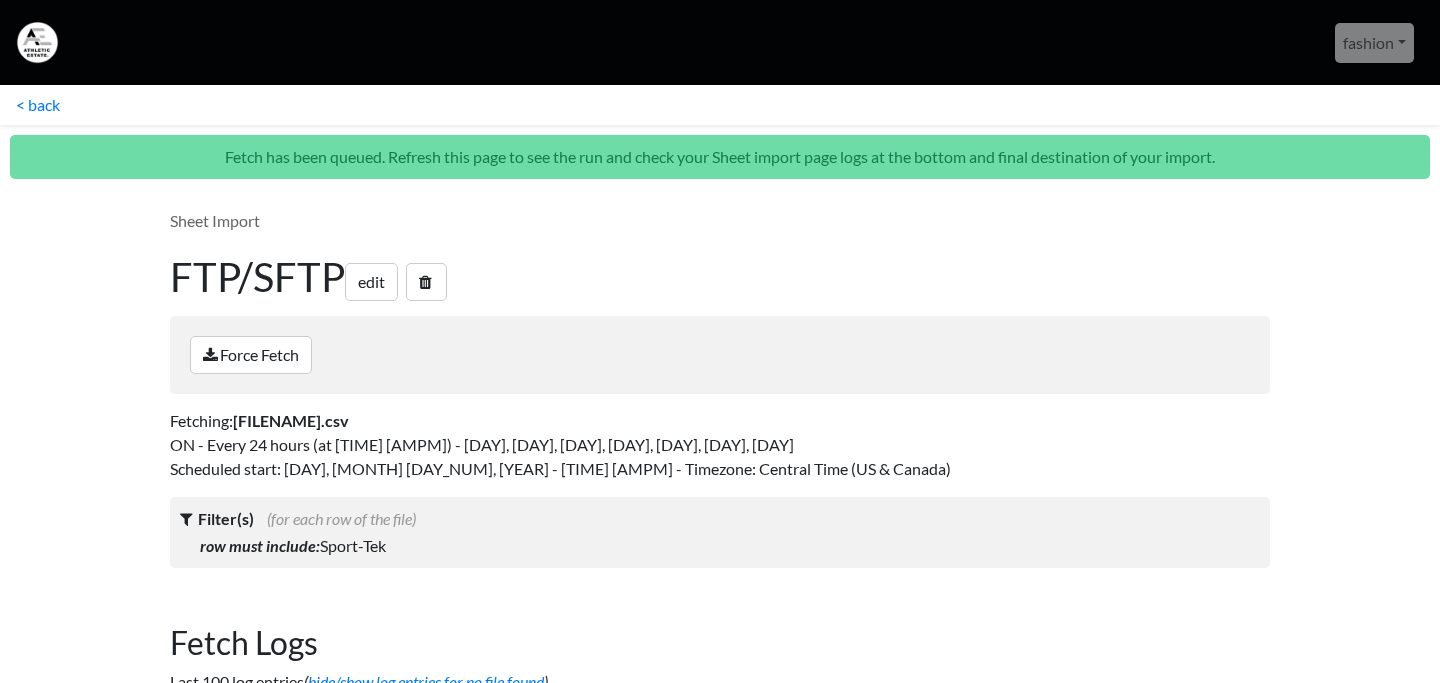 scroll, scrollTop: 0, scrollLeft: 0, axis: both 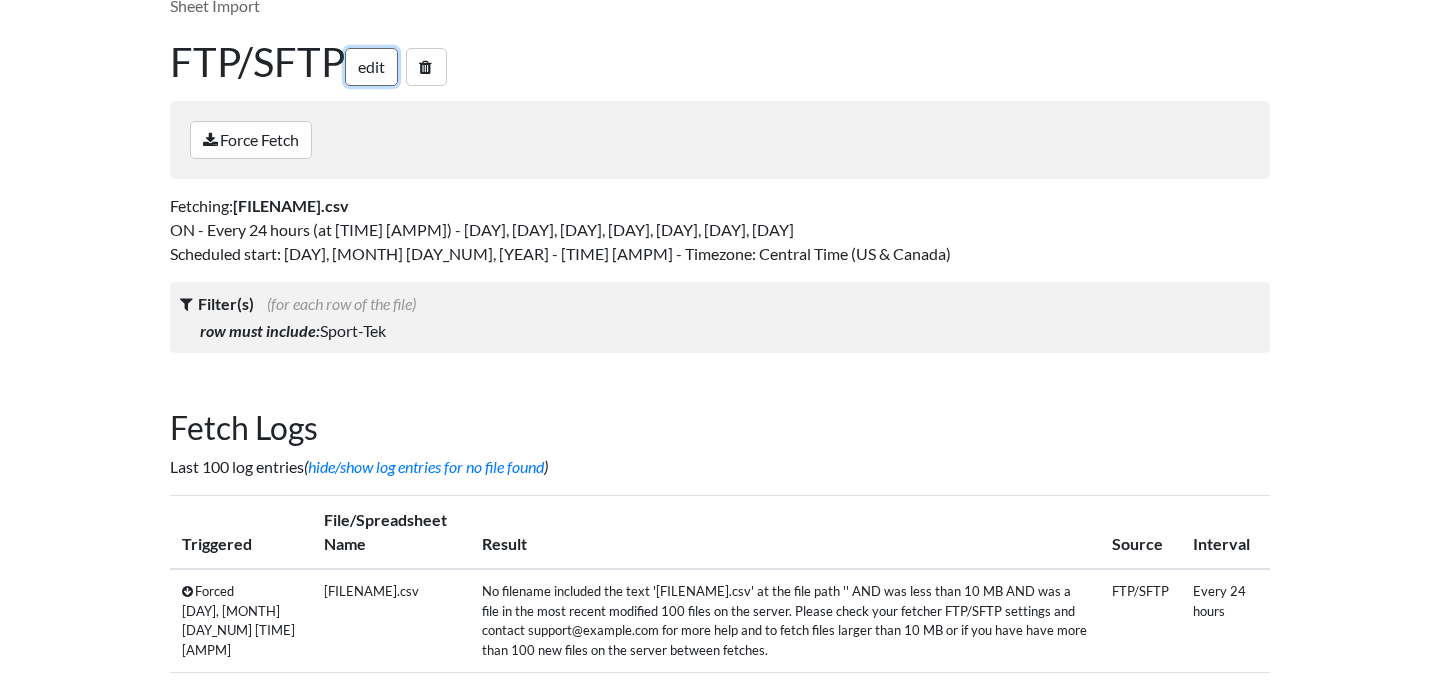 click on "edit" at bounding box center (371, 67) 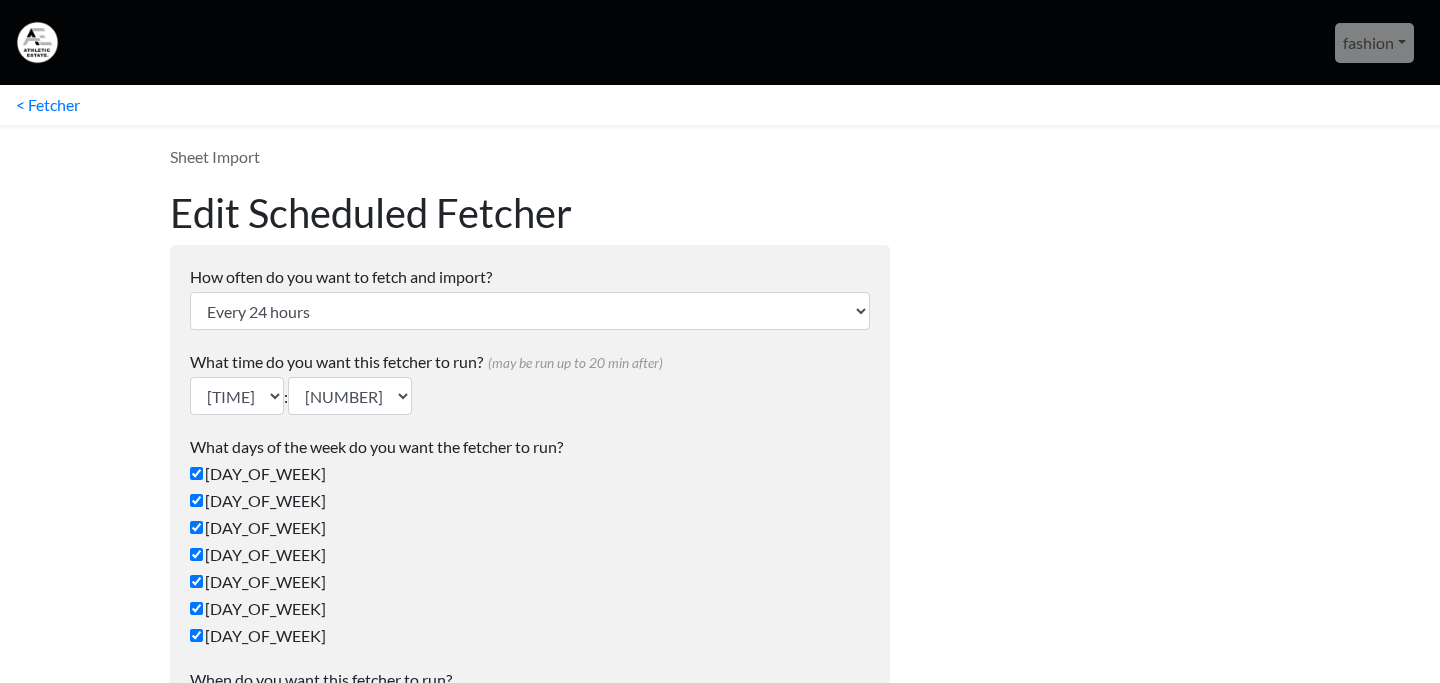 scroll, scrollTop: 0, scrollLeft: 0, axis: both 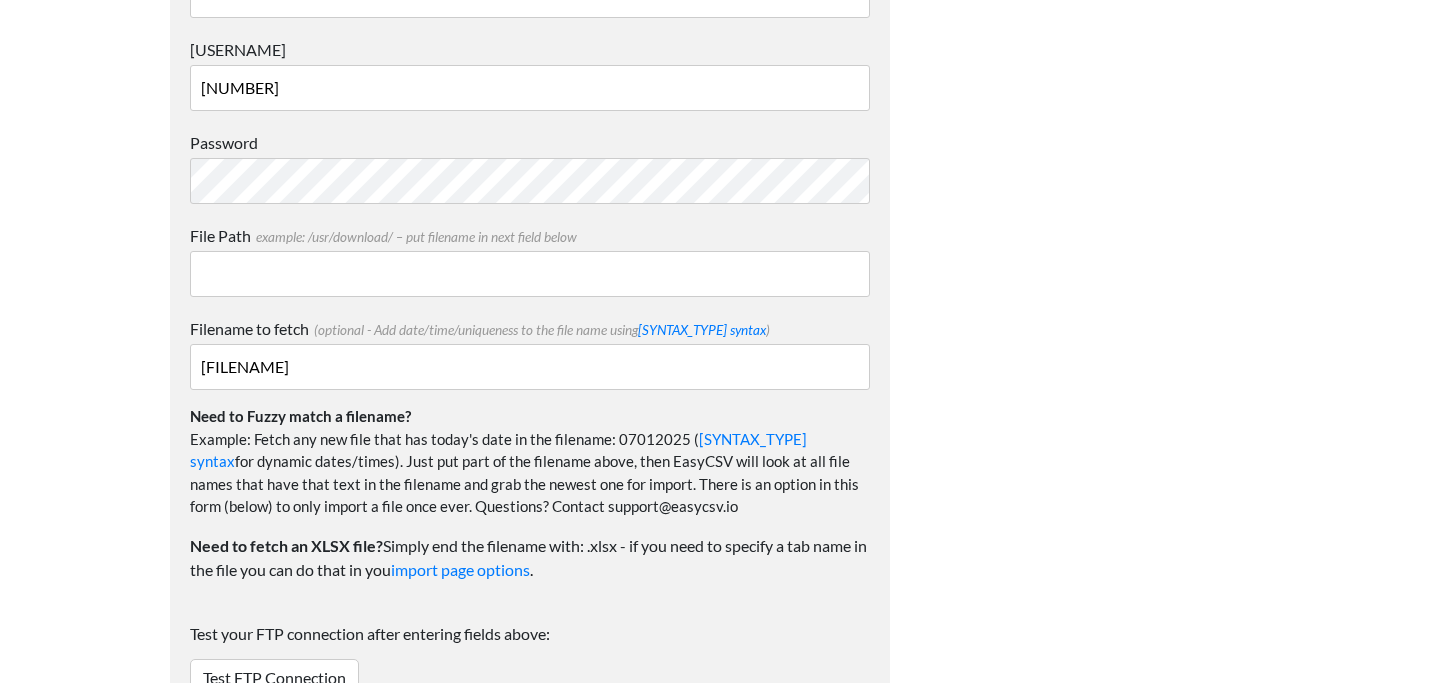click on "[FILENAME]" at bounding box center [530, 367] 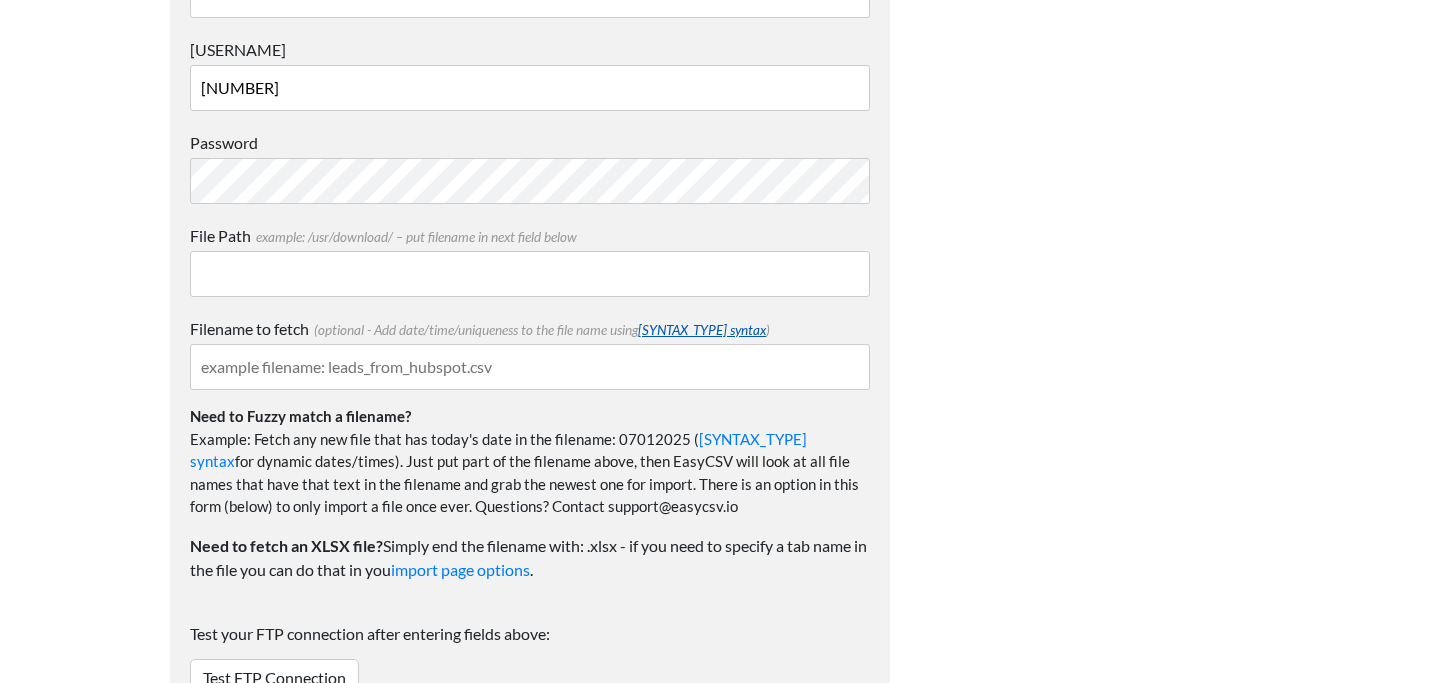 type 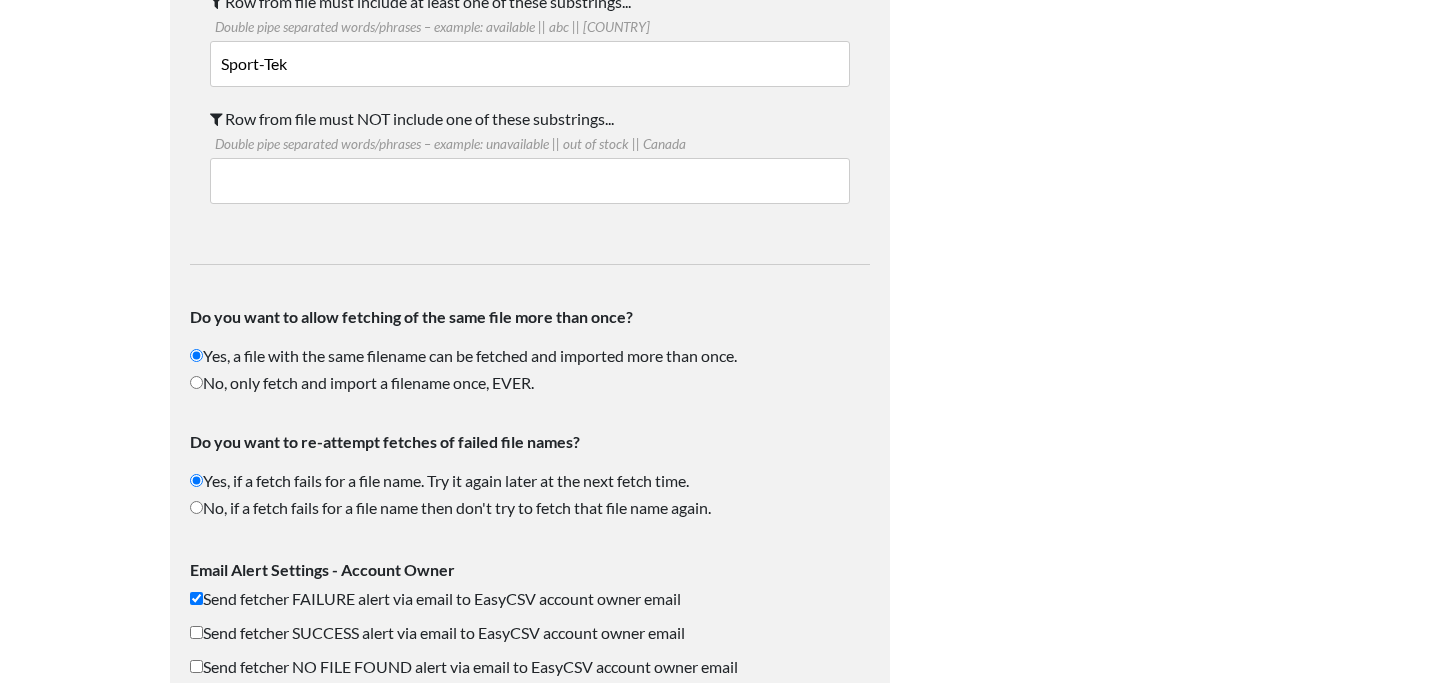 scroll, scrollTop: 2654, scrollLeft: 0, axis: vertical 